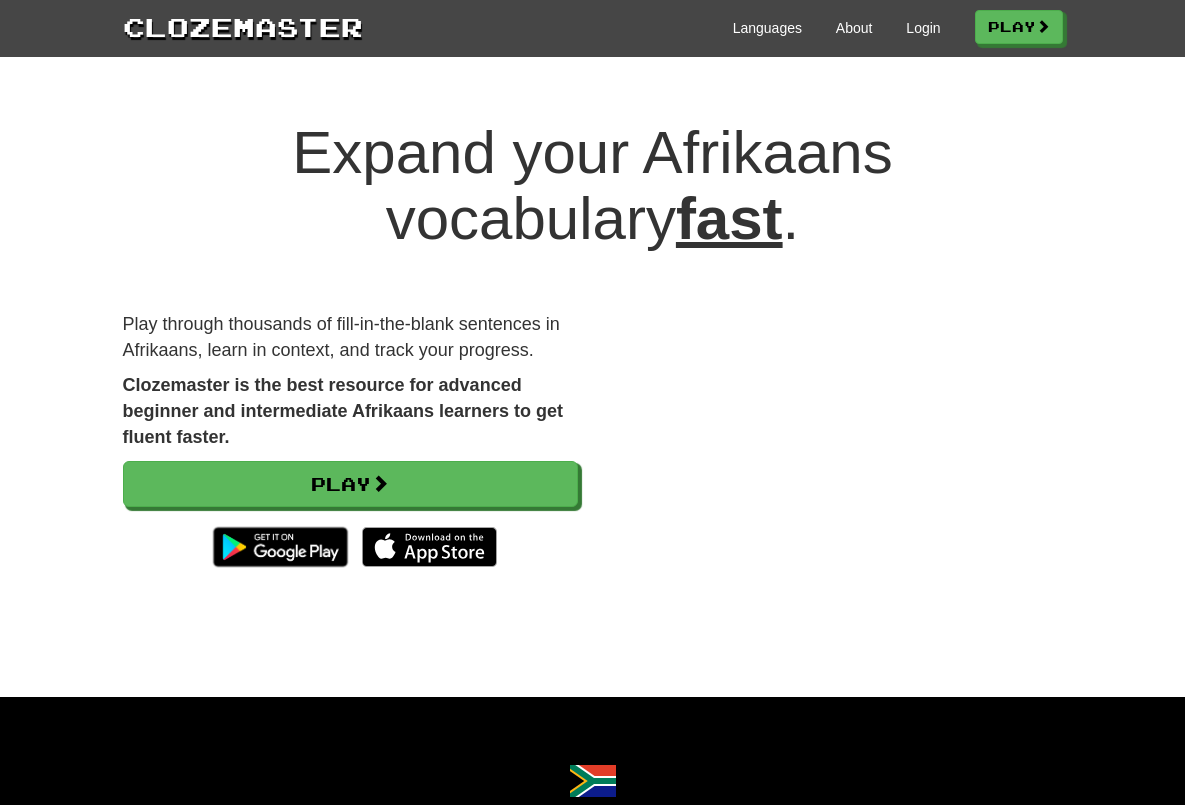 scroll, scrollTop: 0, scrollLeft: 0, axis: both 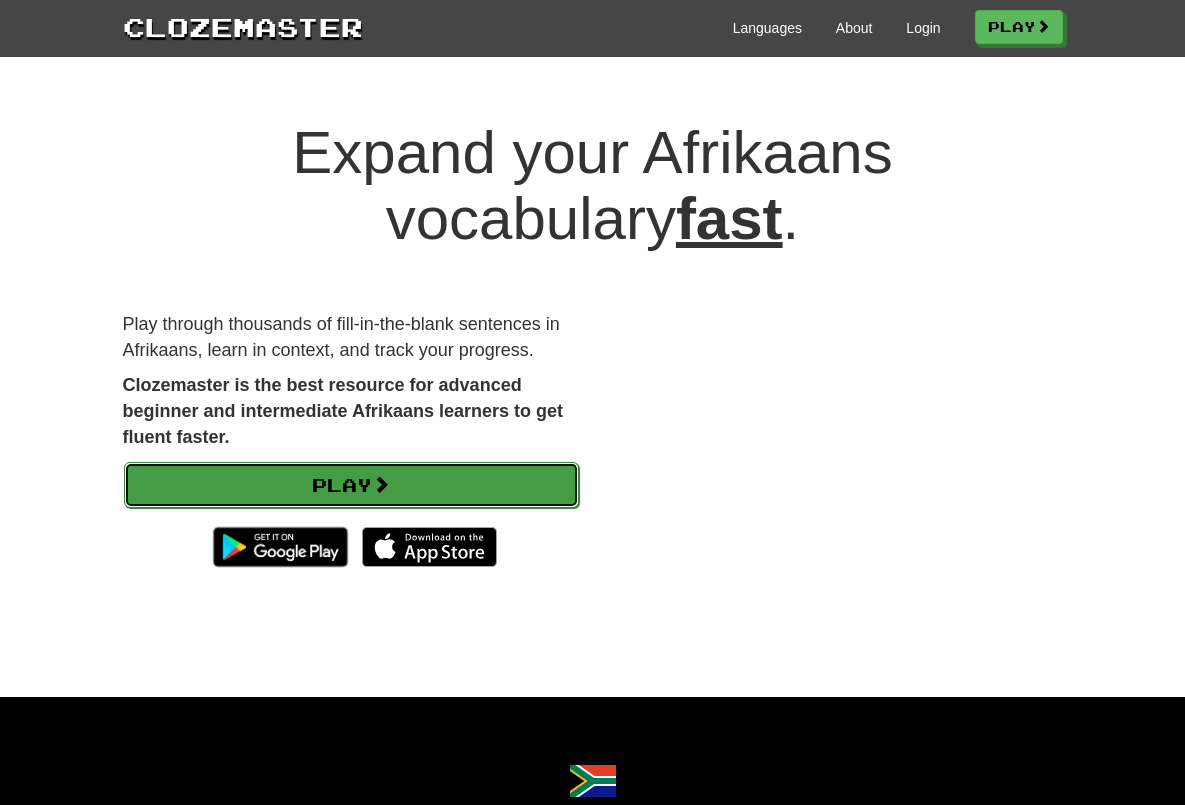 click on "Play" at bounding box center (351, 485) 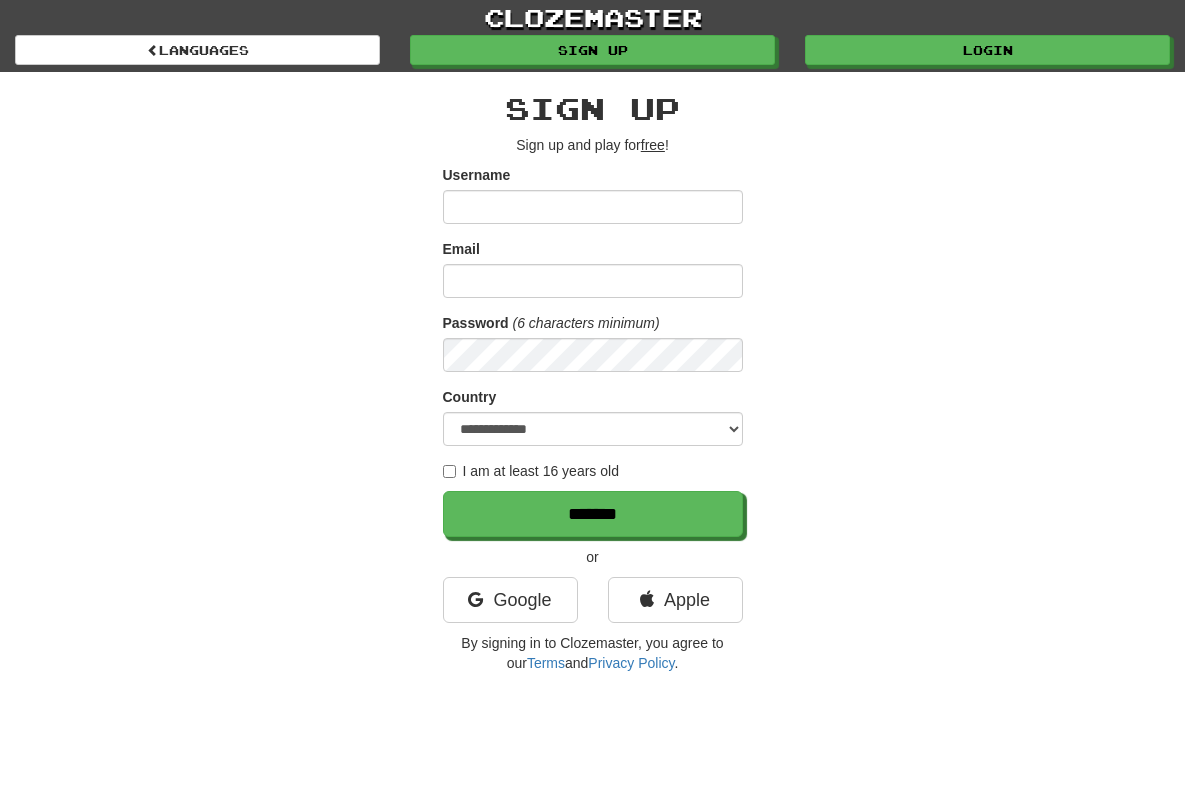 scroll, scrollTop: 0, scrollLeft: 0, axis: both 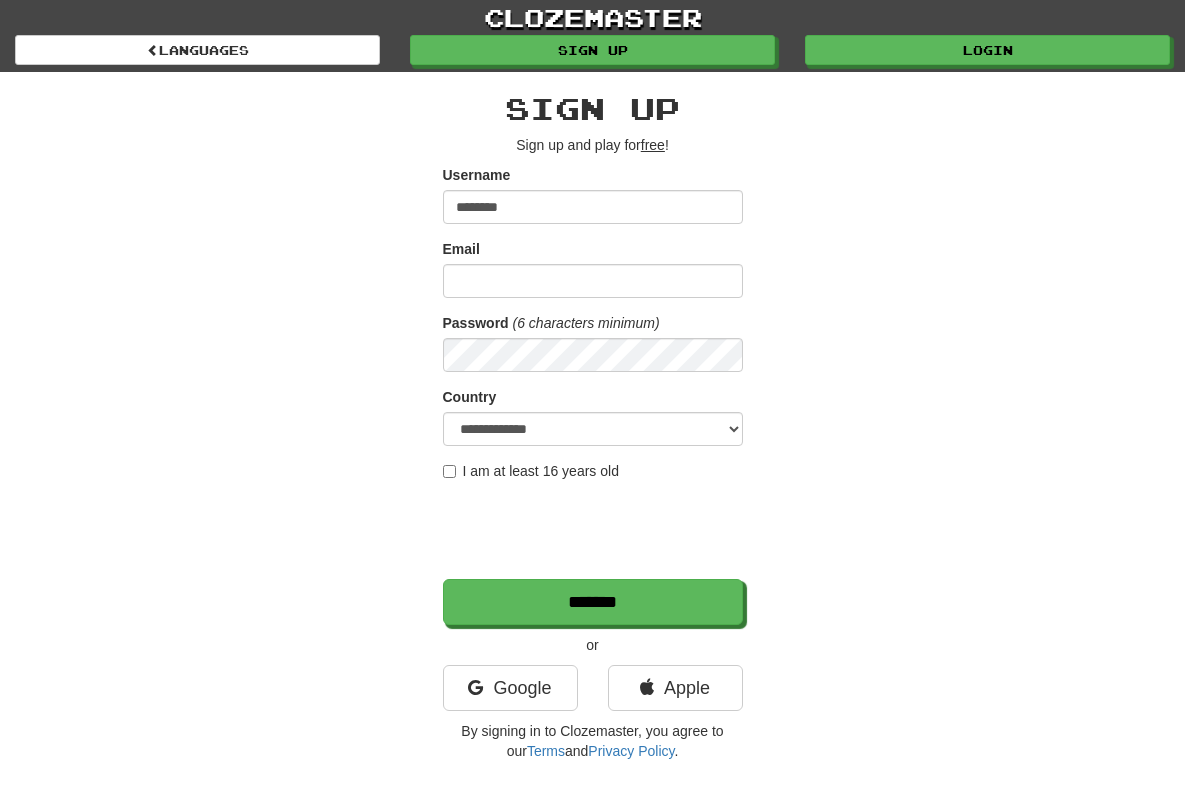 type on "********" 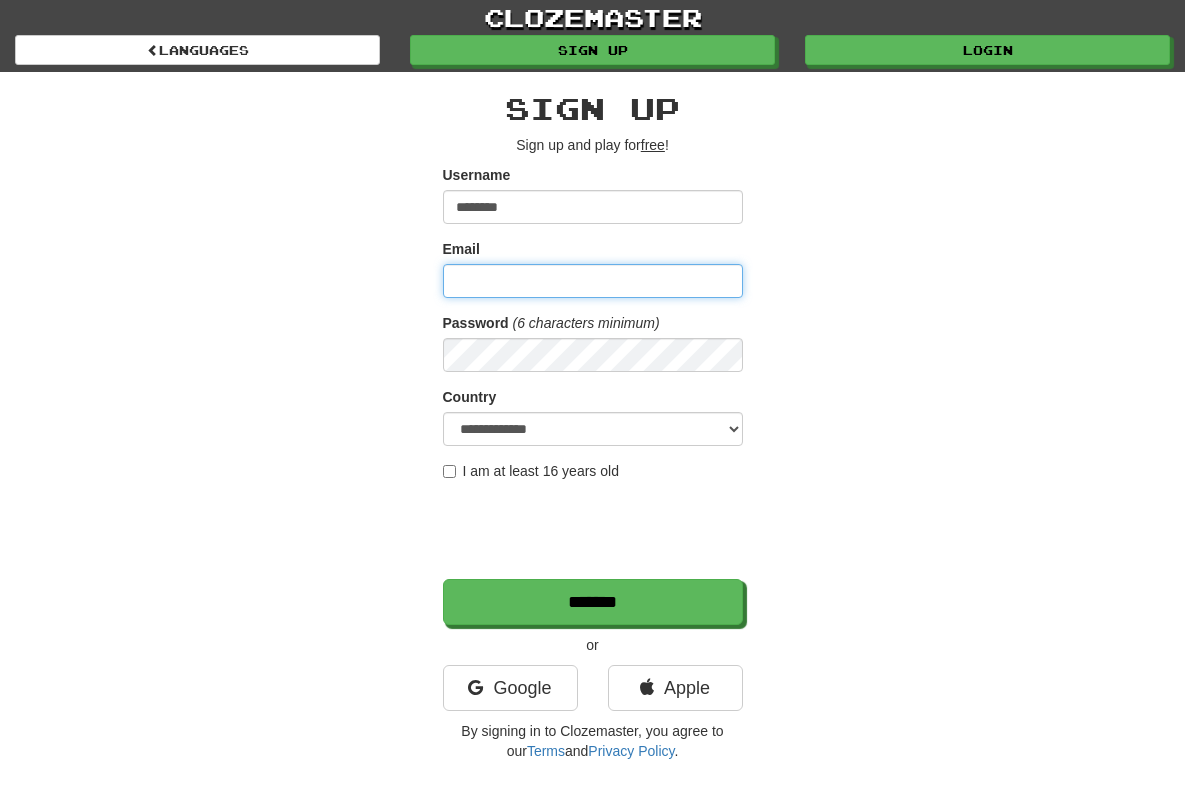 click on "Email" at bounding box center (593, 281) 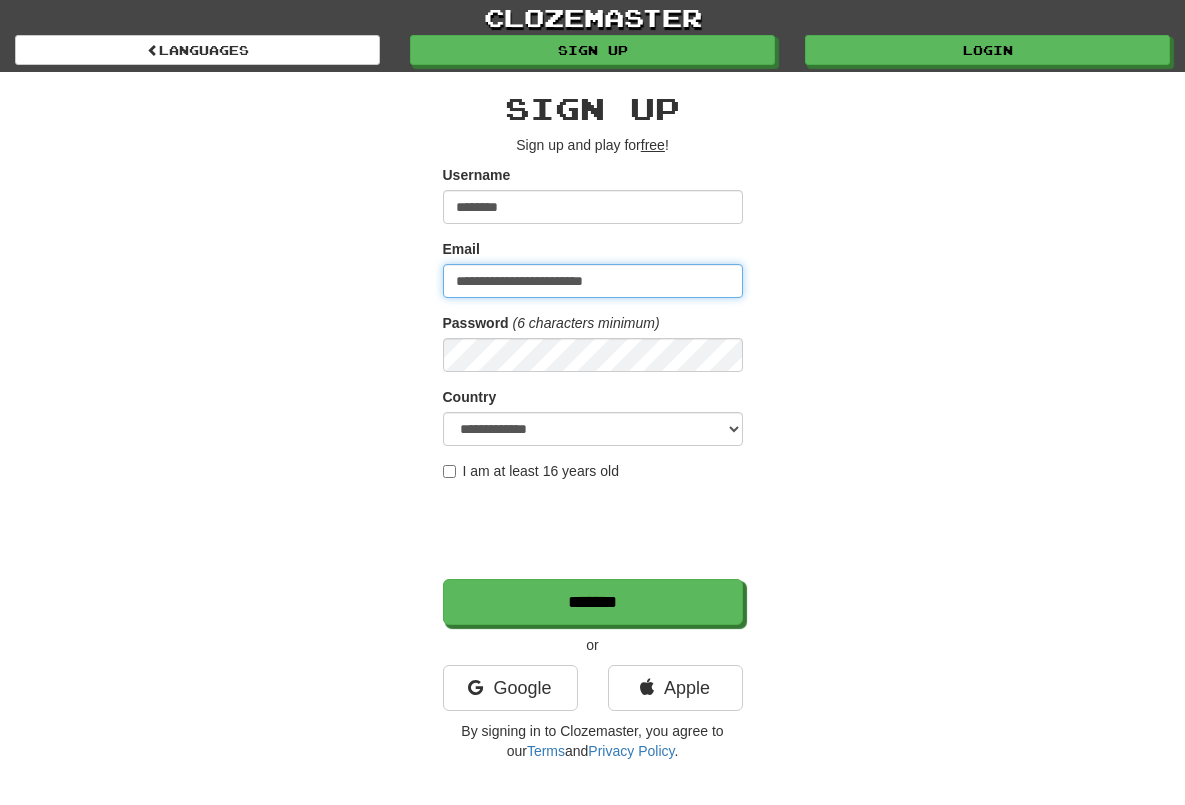 type on "**********" 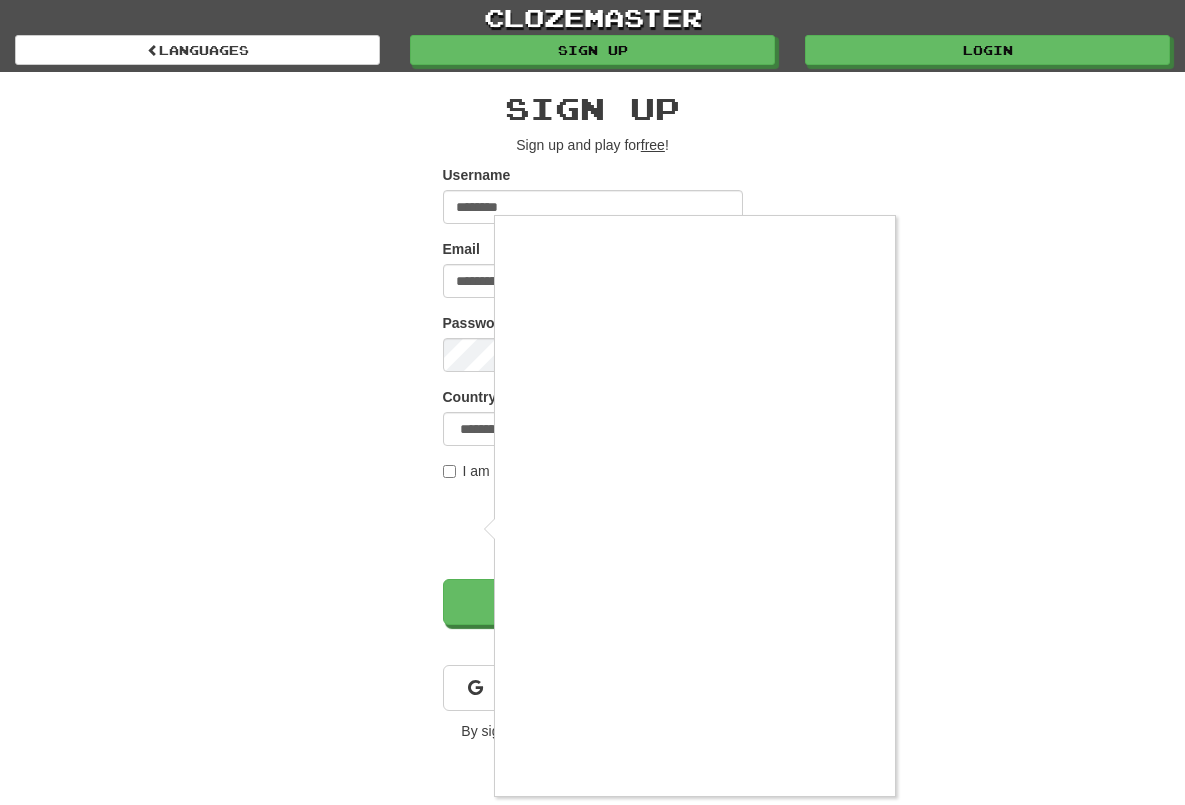 click at bounding box center (592, 402) 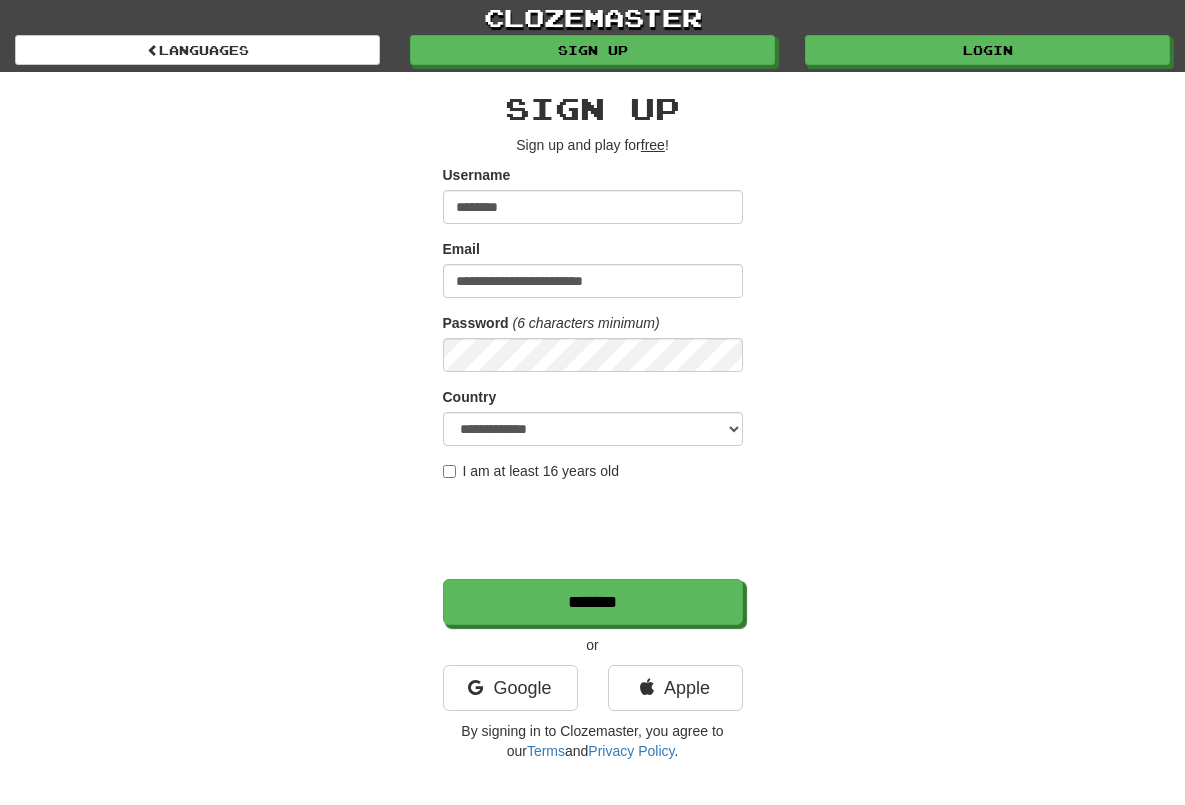 click on "I am at least 16 years old" at bounding box center [531, 471] 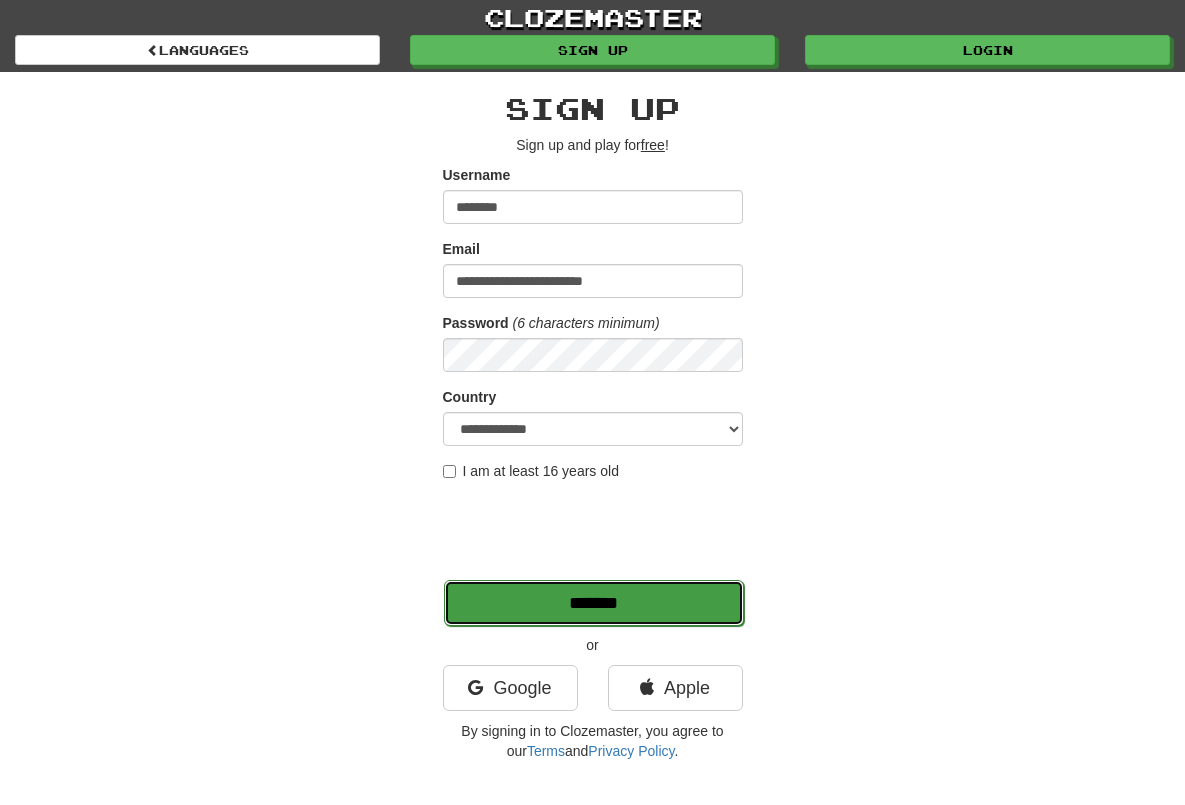 click on "*******" at bounding box center (594, 603) 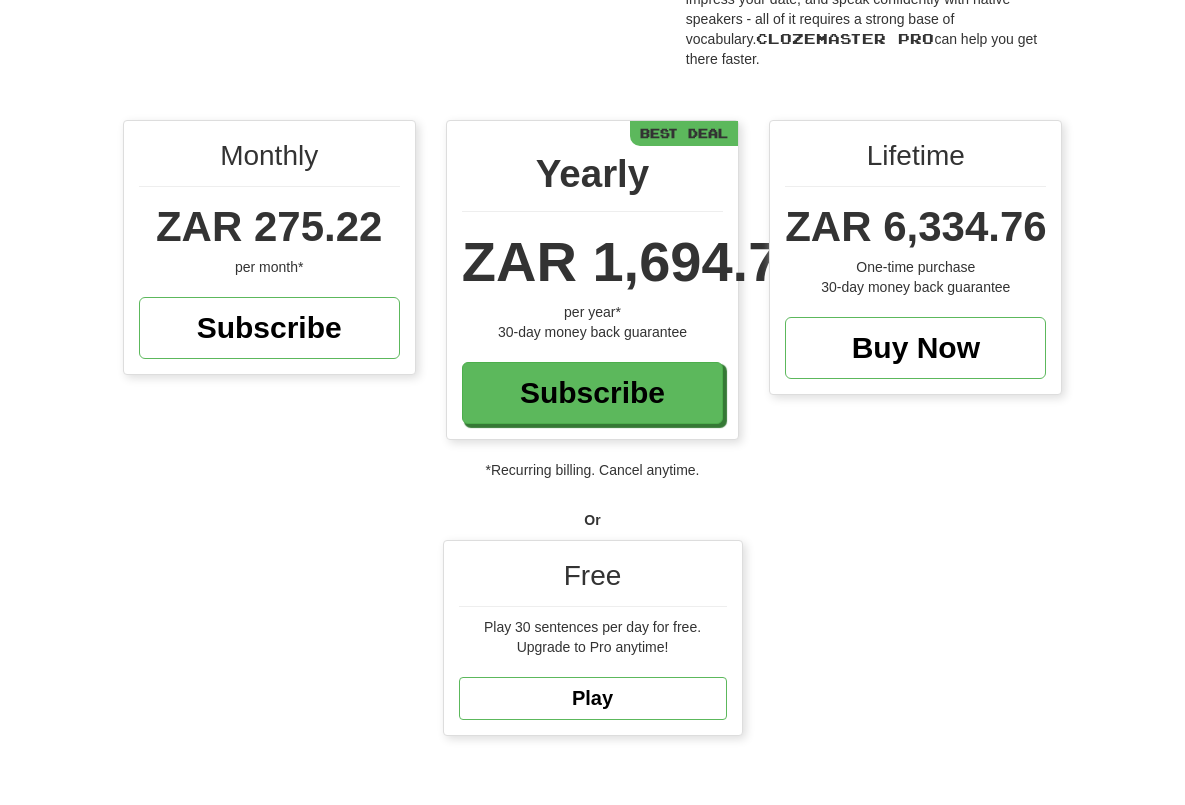 scroll, scrollTop: 87, scrollLeft: 0, axis: vertical 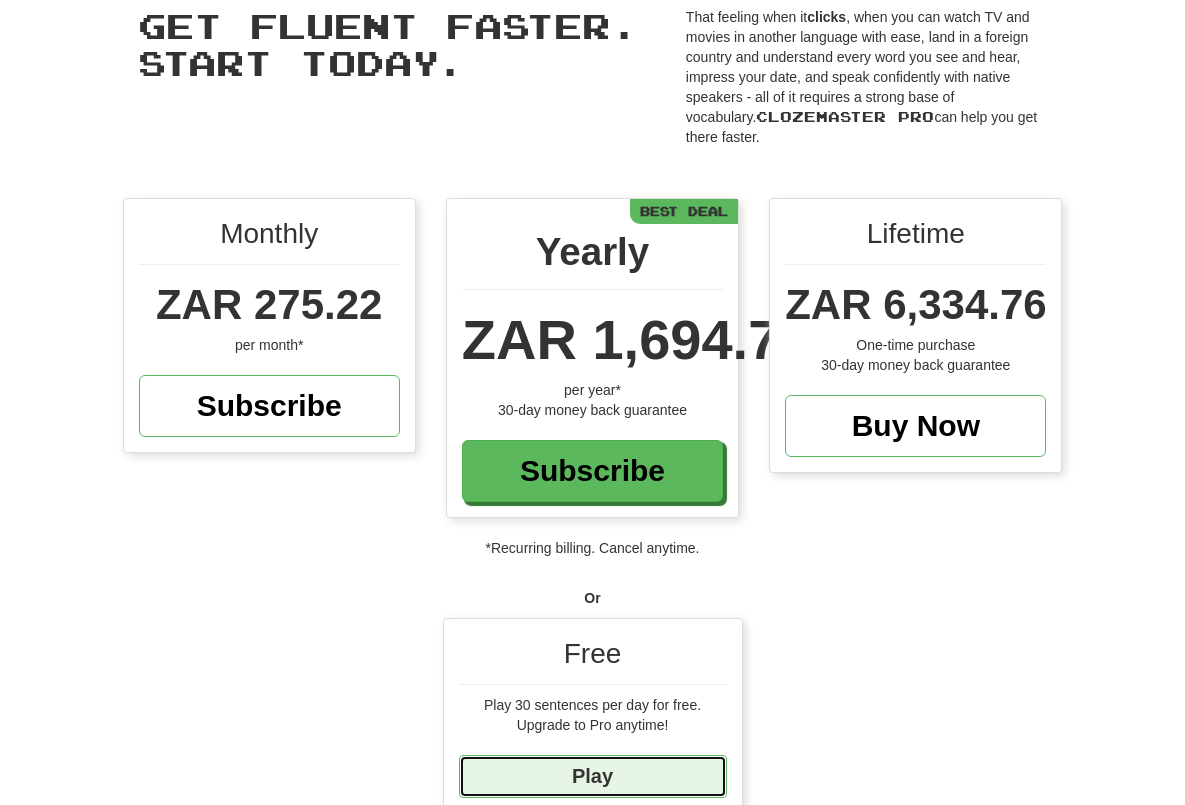 click on "Play" at bounding box center (593, 776) 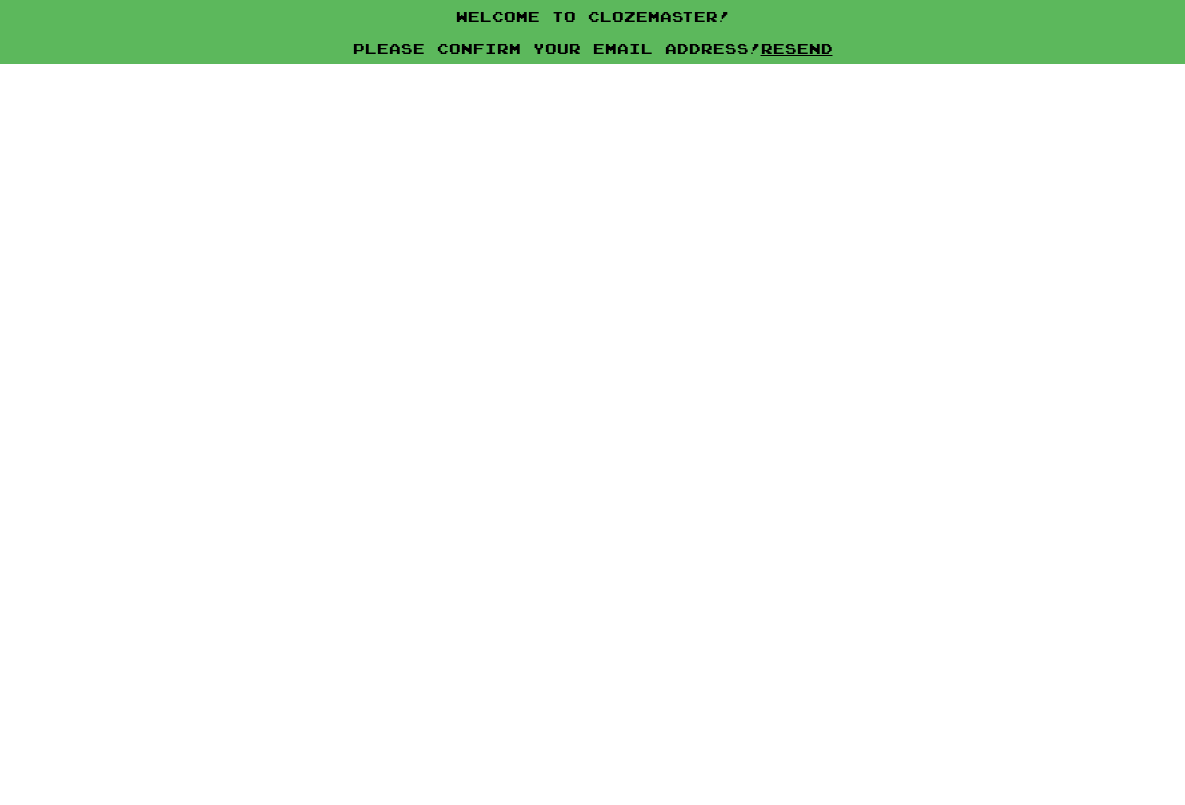 scroll, scrollTop: 0, scrollLeft: 0, axis: both 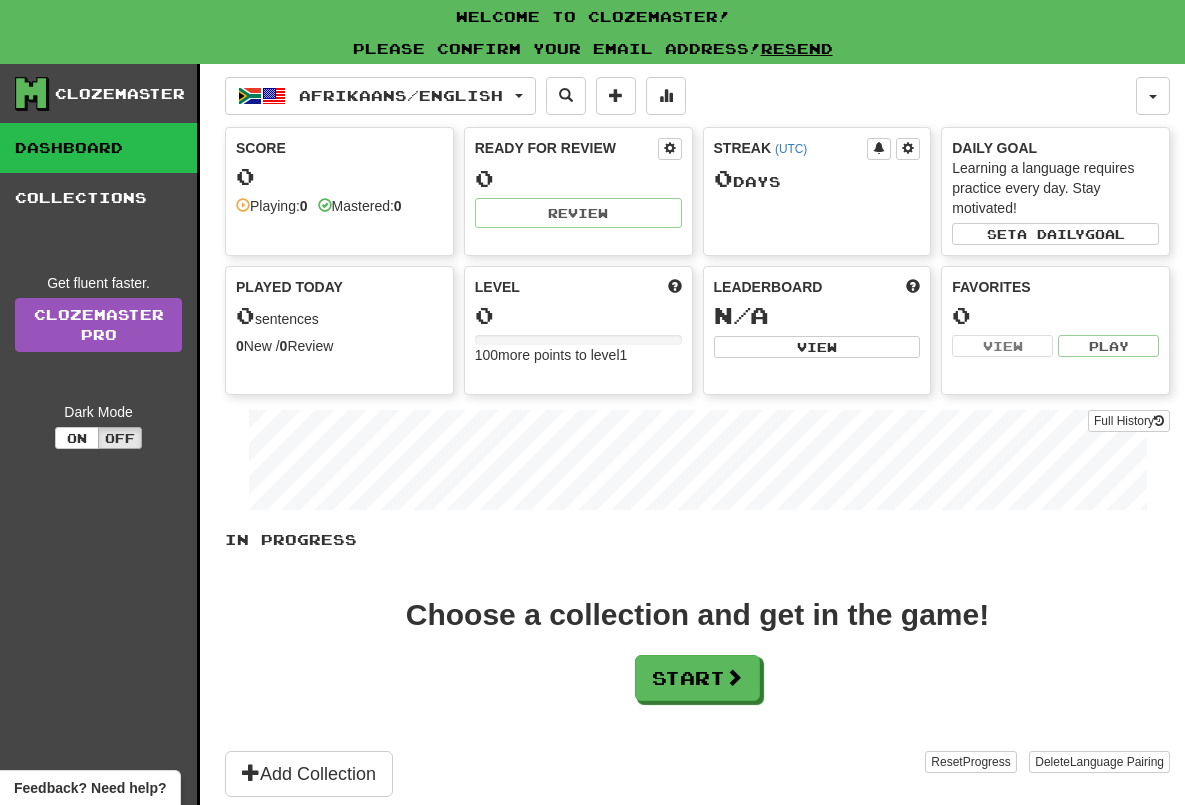 click on "Score" at bounding box center (339, 148) 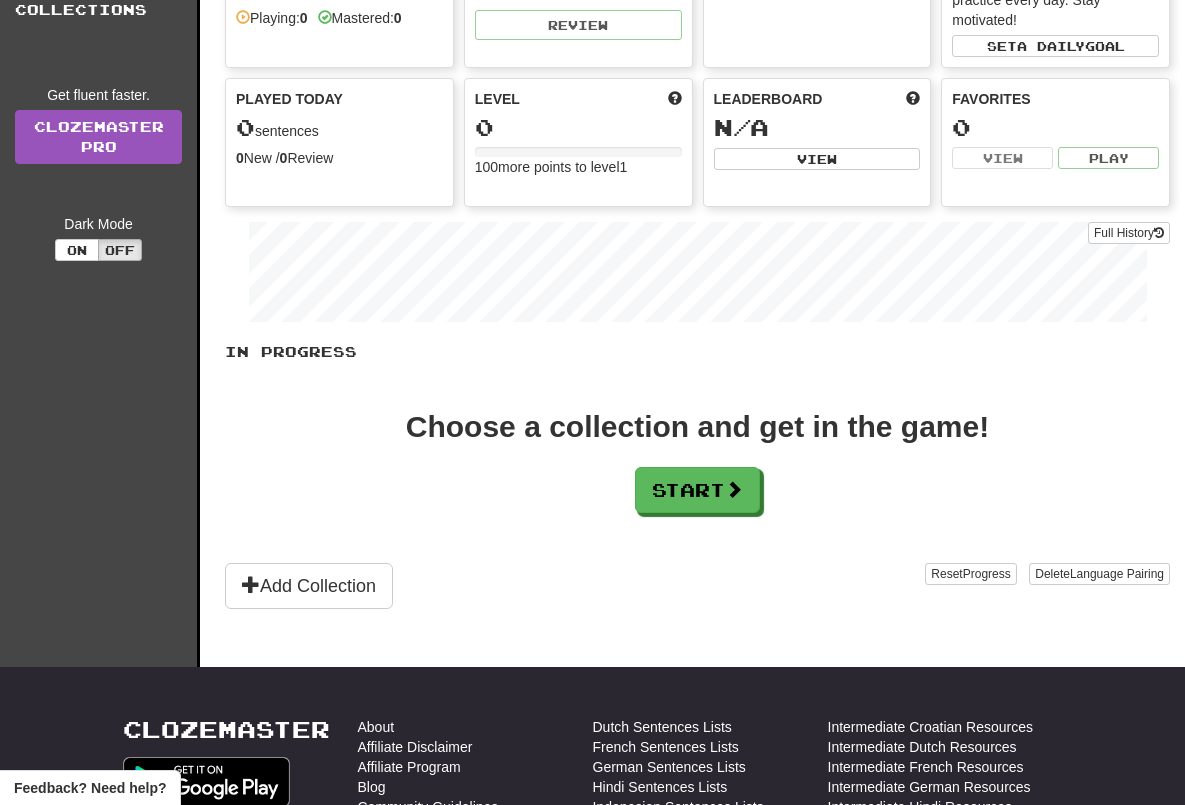 scroll, scrollTop: 203, scrollLeft: 0, axis: vertical 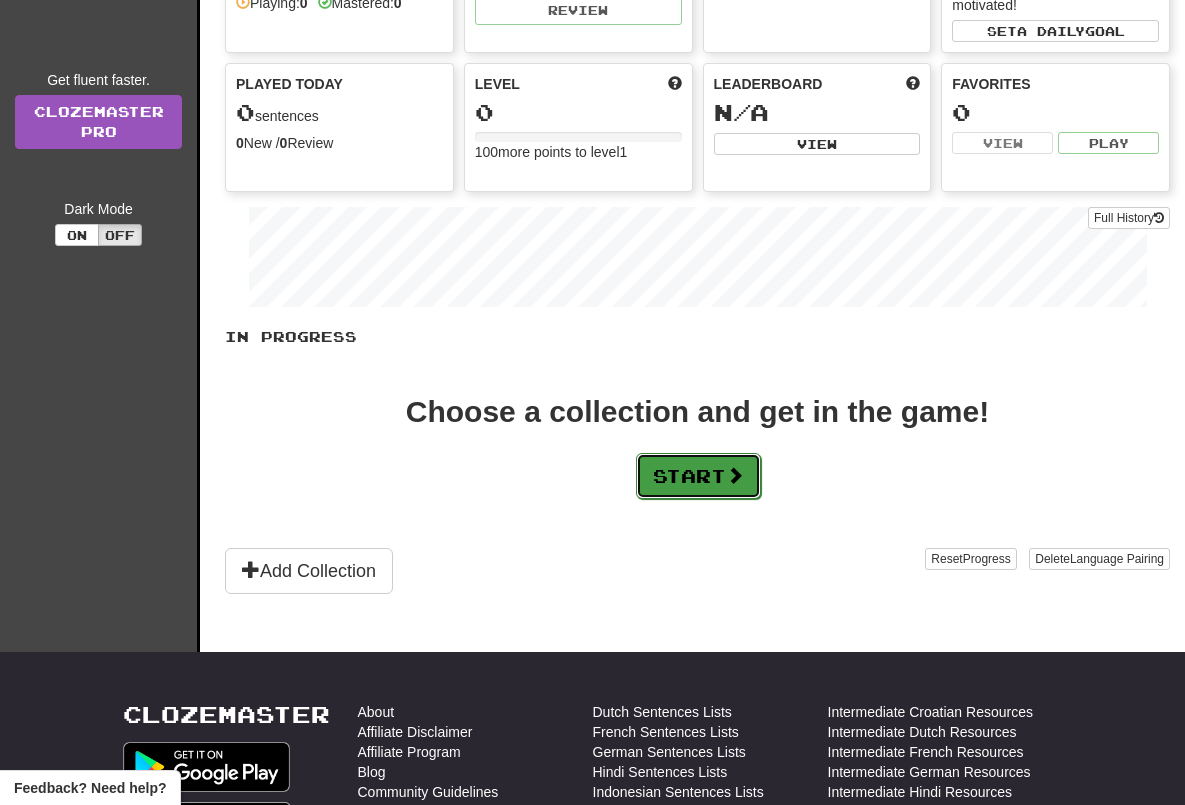 click on "Start" at bounding box center [698, 476] 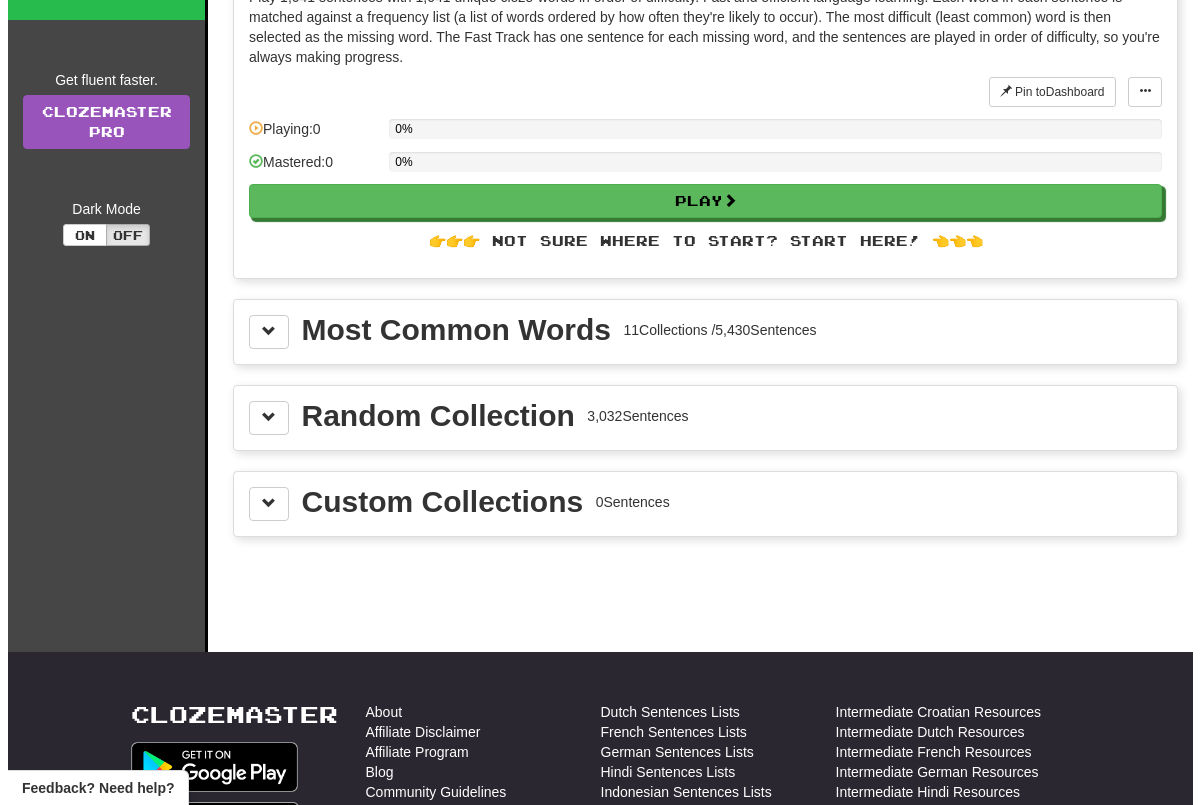 scroll, scrollTop: 0, scrollLeft: 0, axis: both 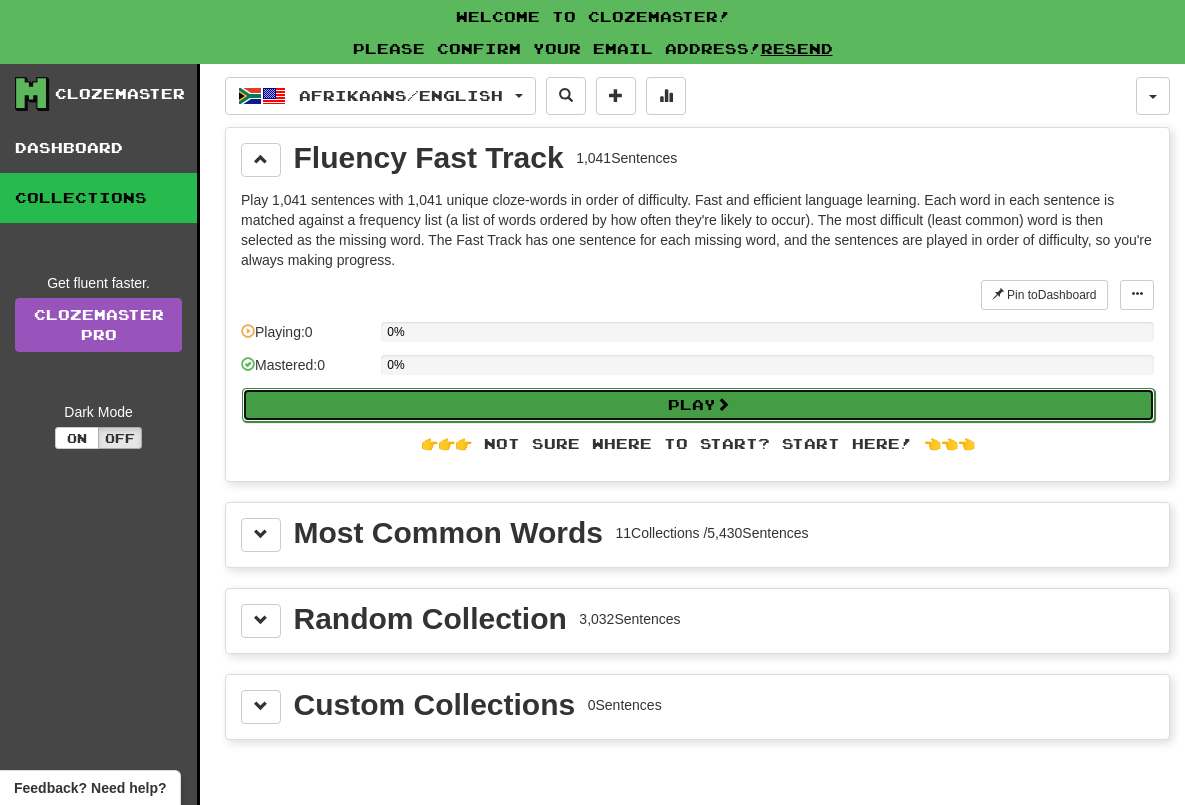 click on "Play" at bounding box center (698, 405) 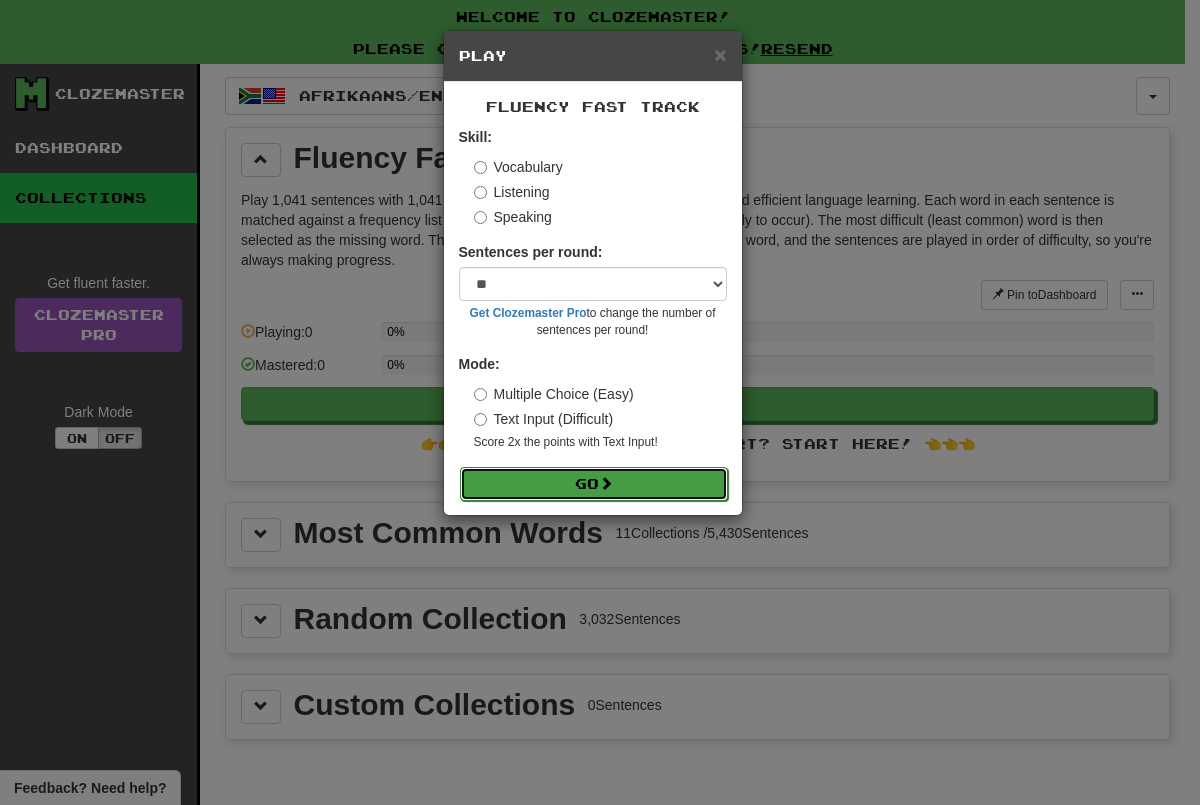 click at bounding box center (606, 483) 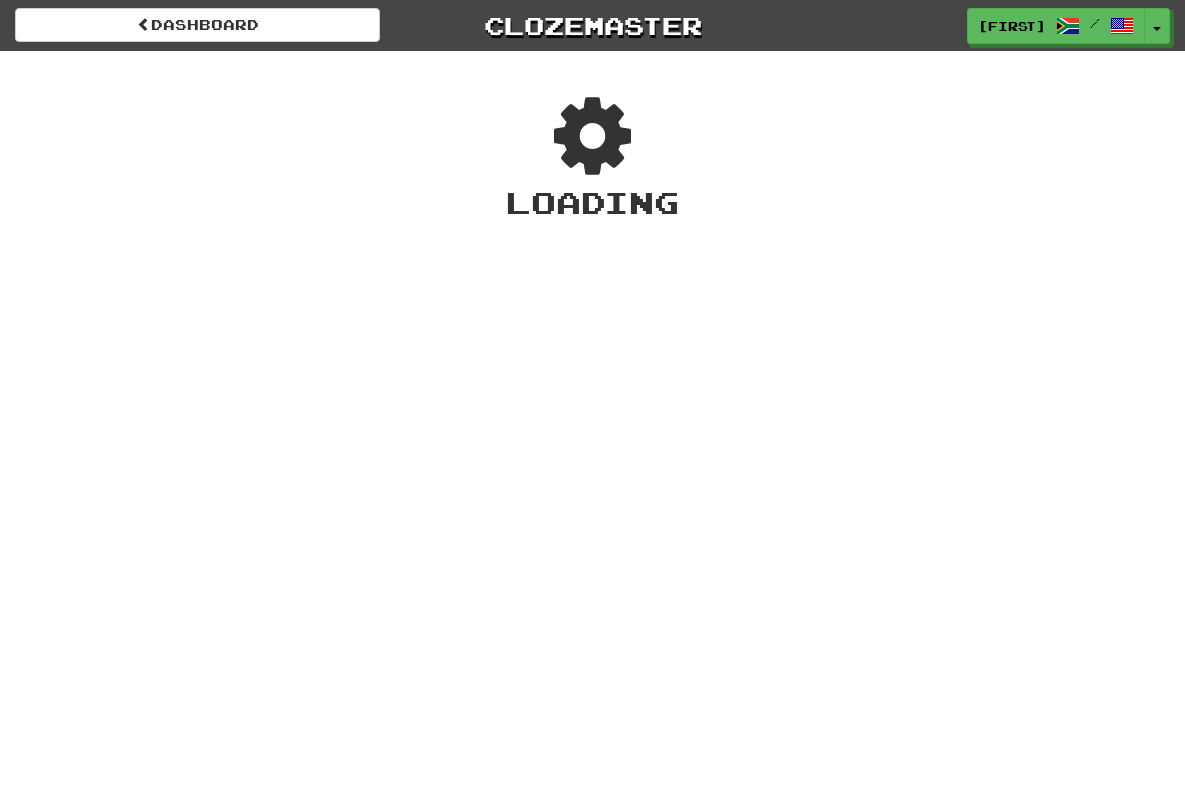 scroll, scrollTop: 0, scrollLeft: 0, axis: both 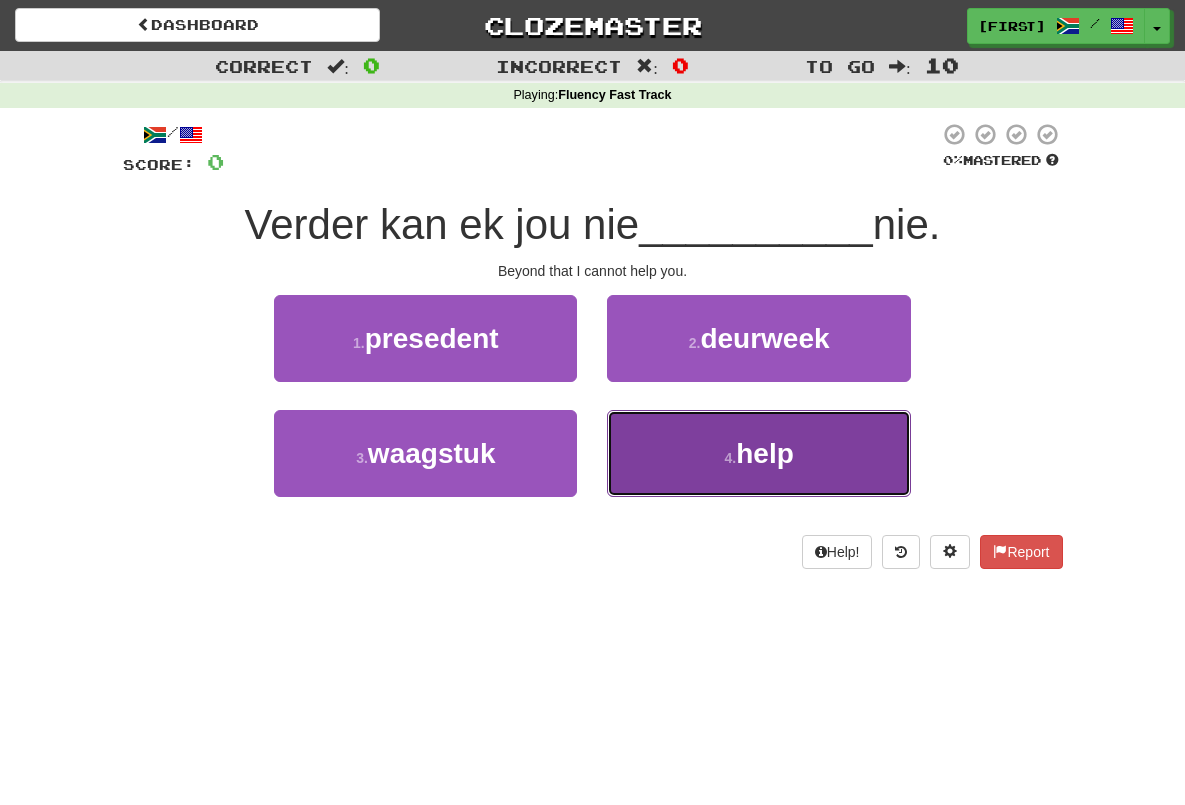 click on "4 .  help" at bounding box center [758, 453] 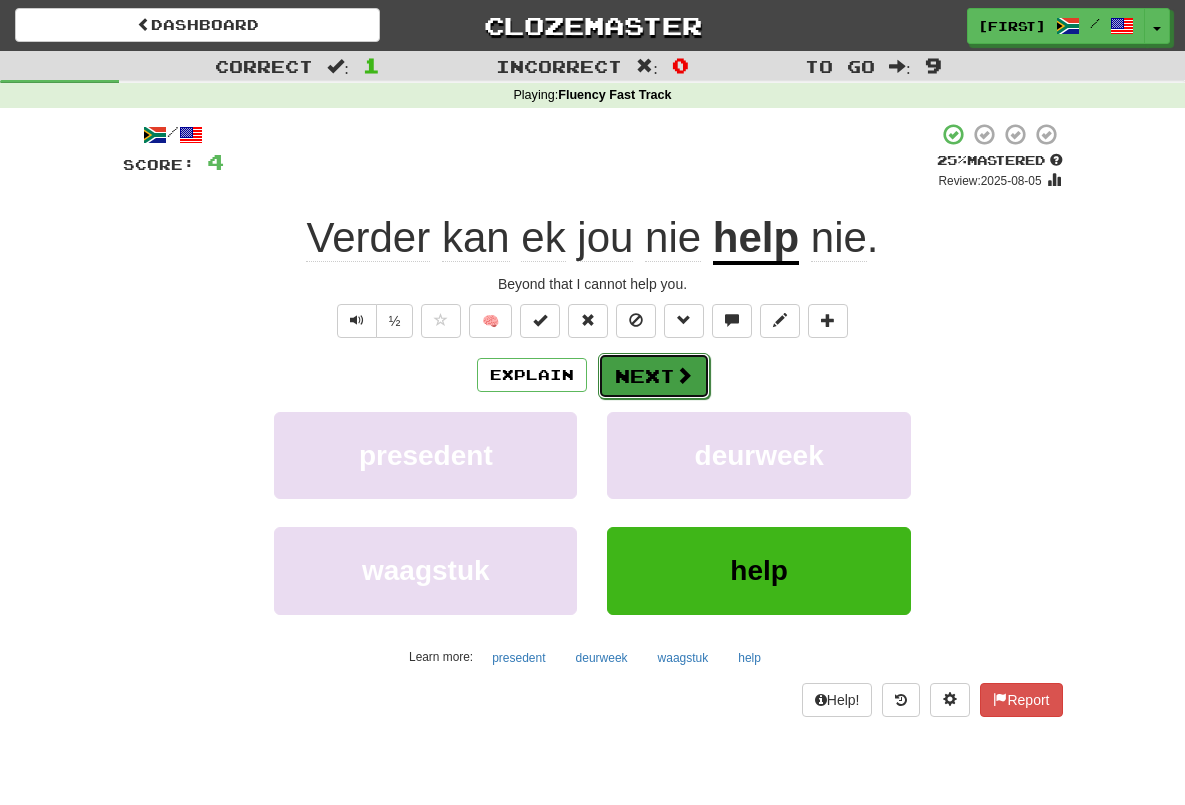 click on "Next" at bounding box center [654, 376] 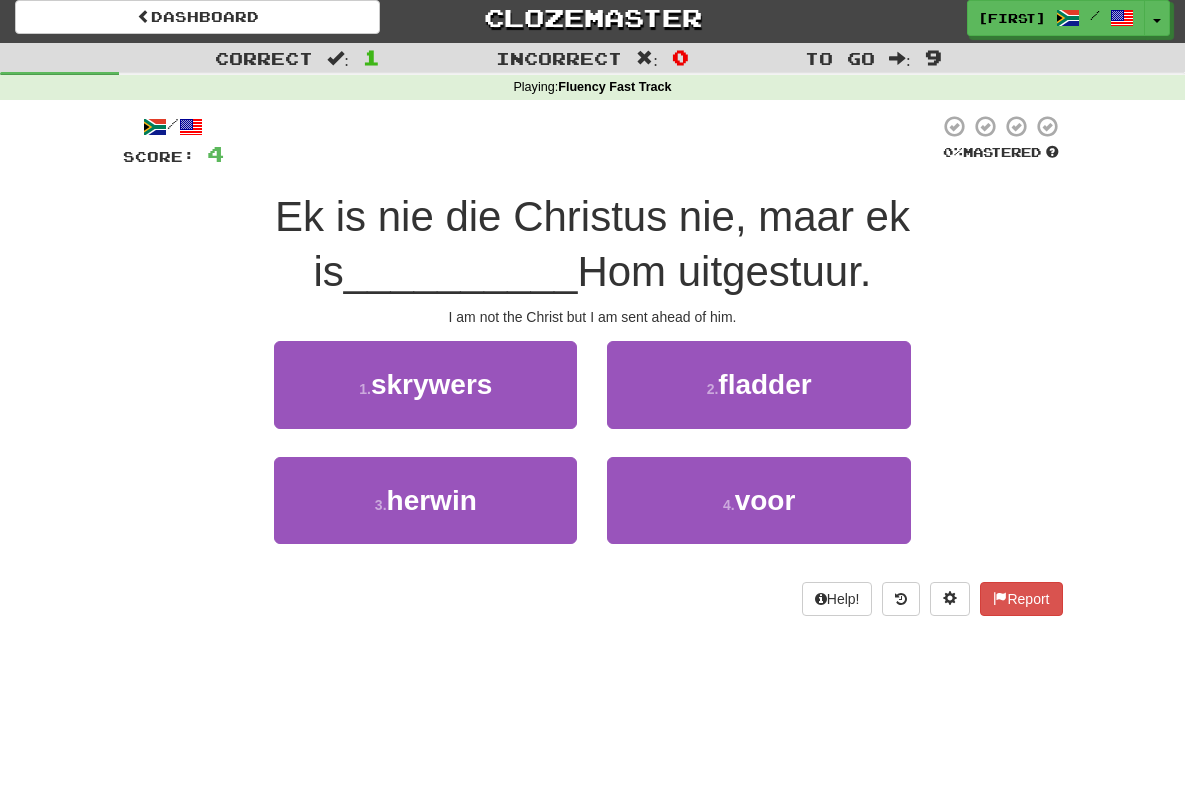 scroll, scrollTop: 7, scrollLeft: 0, axis: vertical 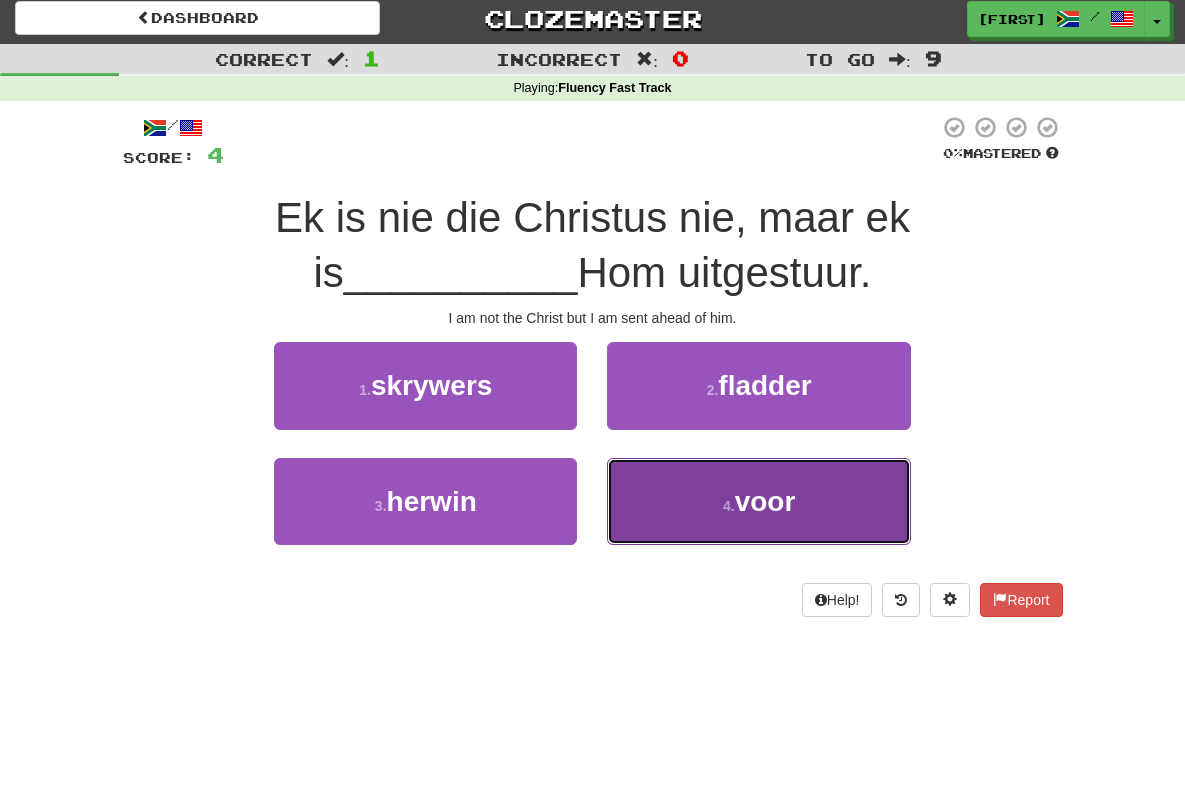 click on "voor" at bounding box center (765, 501) 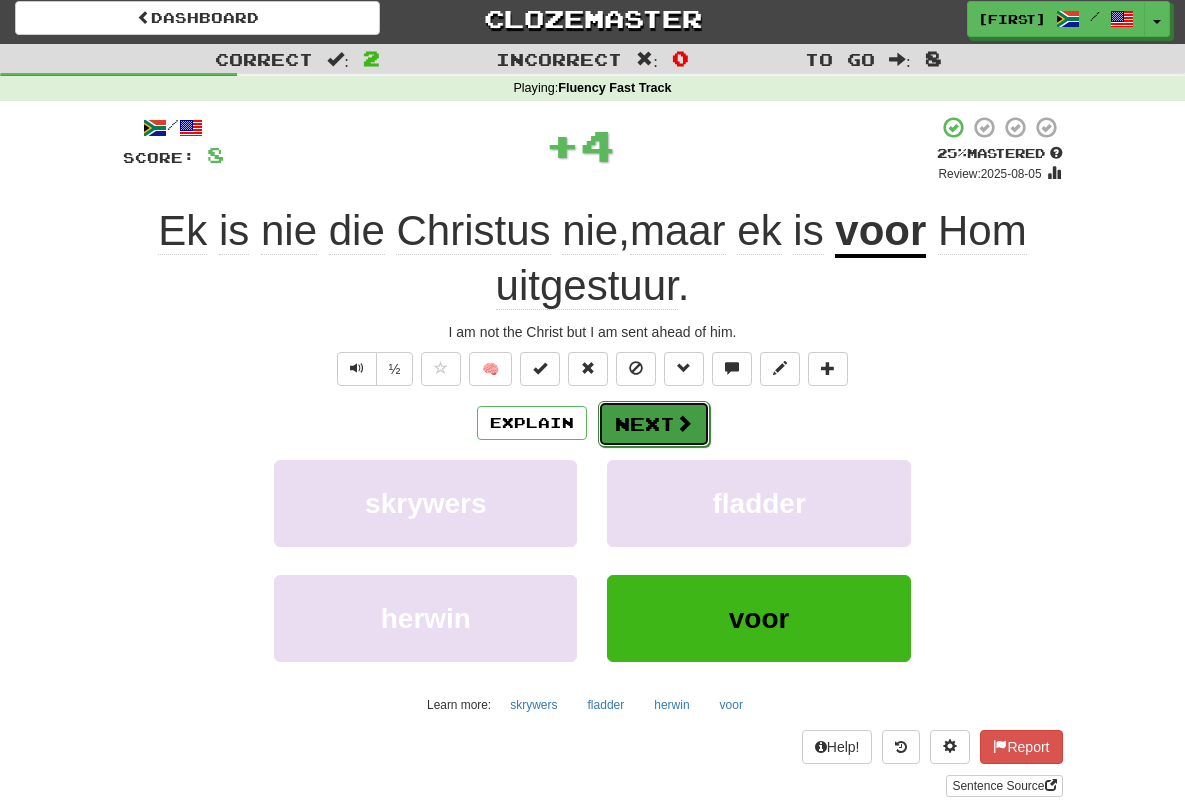 click on "Next" at bounding box center [654, 424] 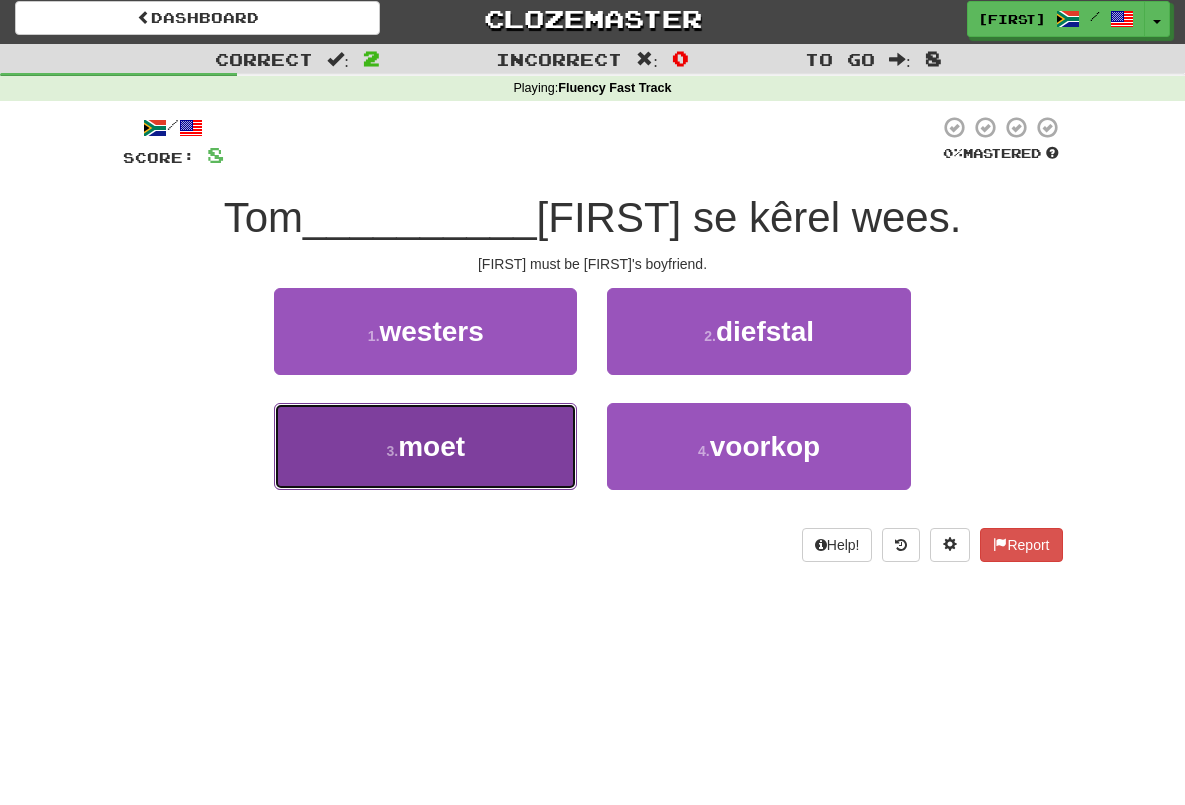 click on "3 .  moet" at bounding box center (425, 446) 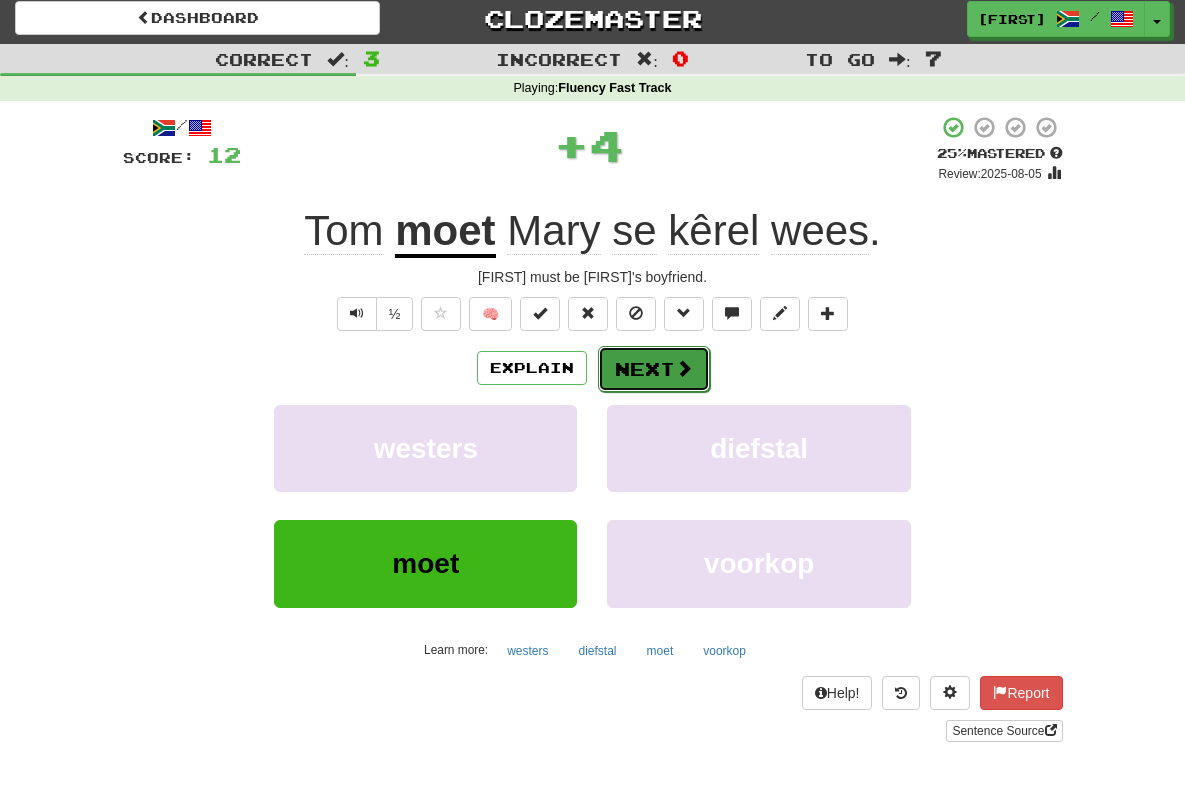 click on "Next" at bounding box center (654, 369) 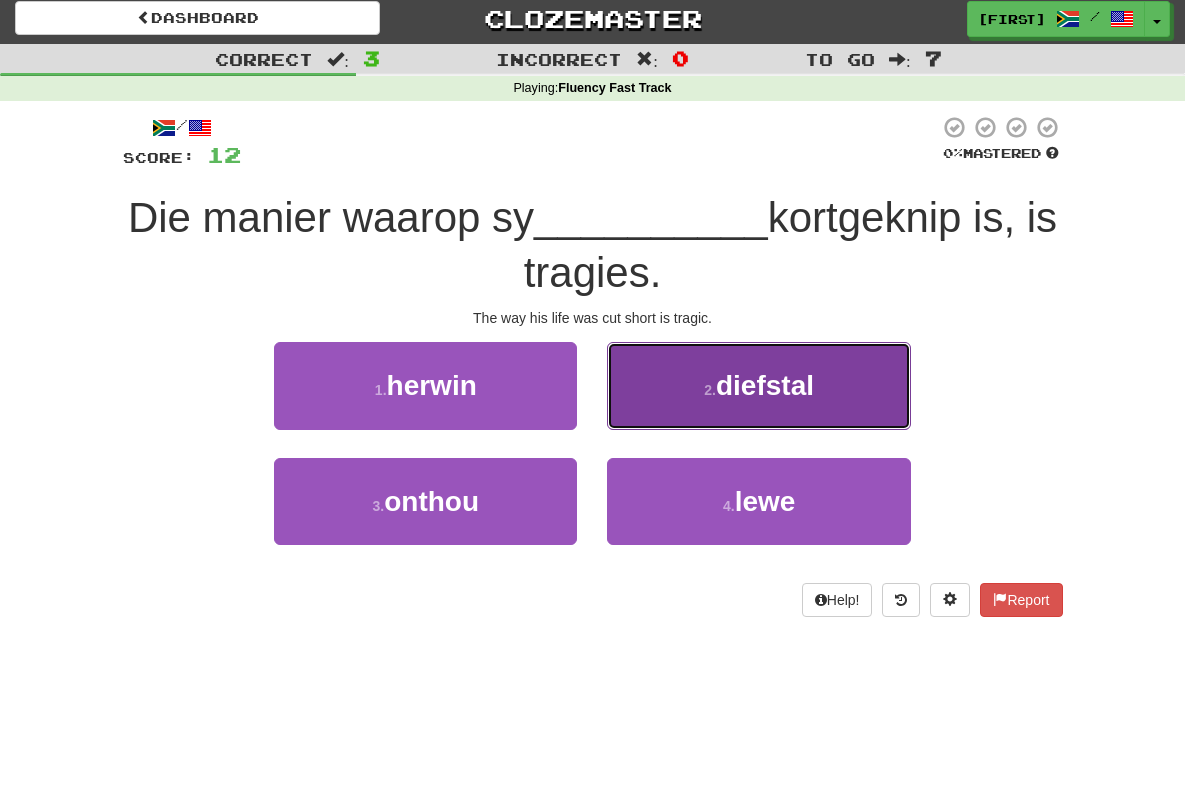 click on "2 .  diefstal" at bounding box center (758, 385) 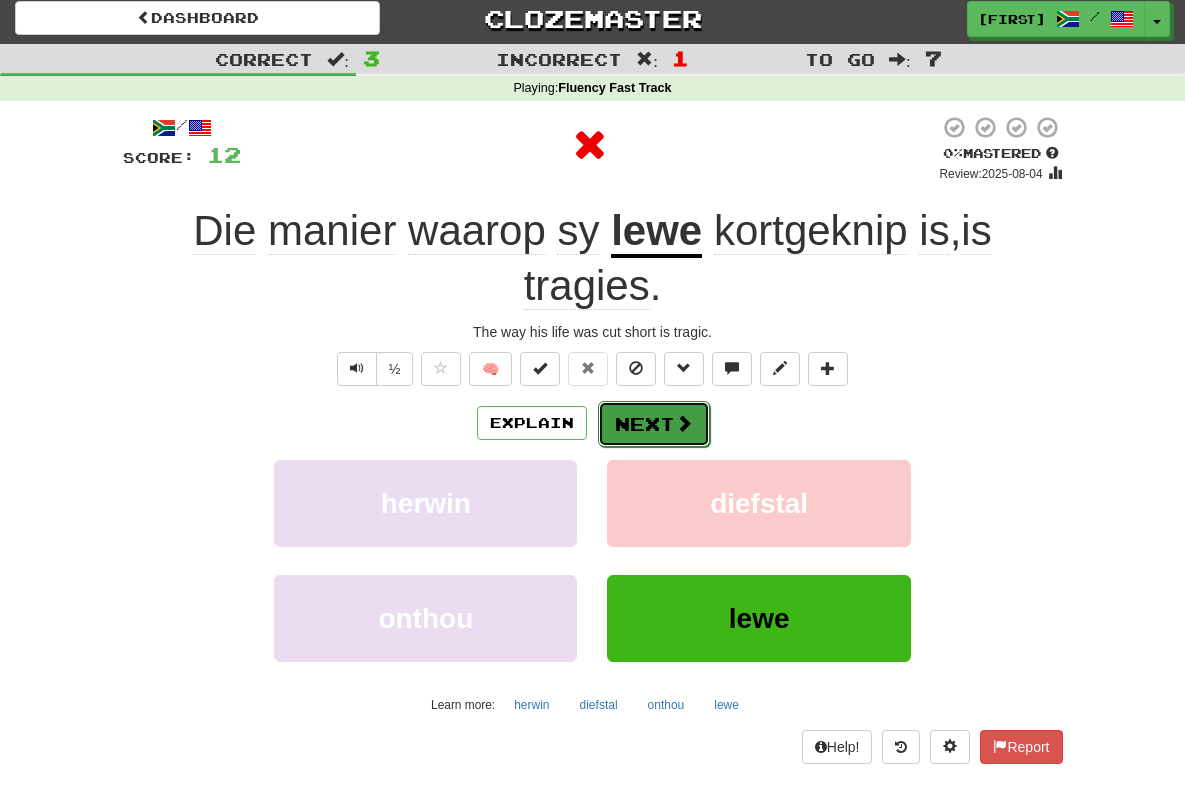 click on "Next" at bounding box center [654, 424] 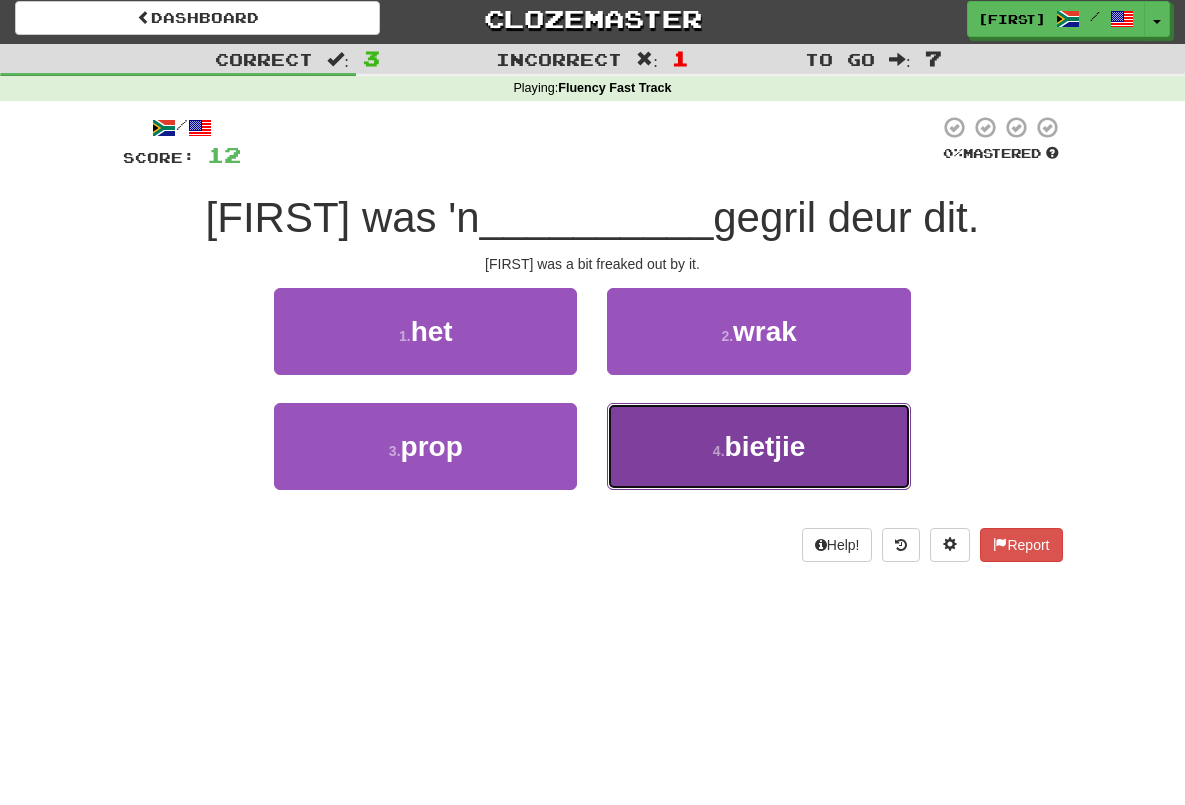 click on "4 .  bietjie" at bounding box center [758, 446] 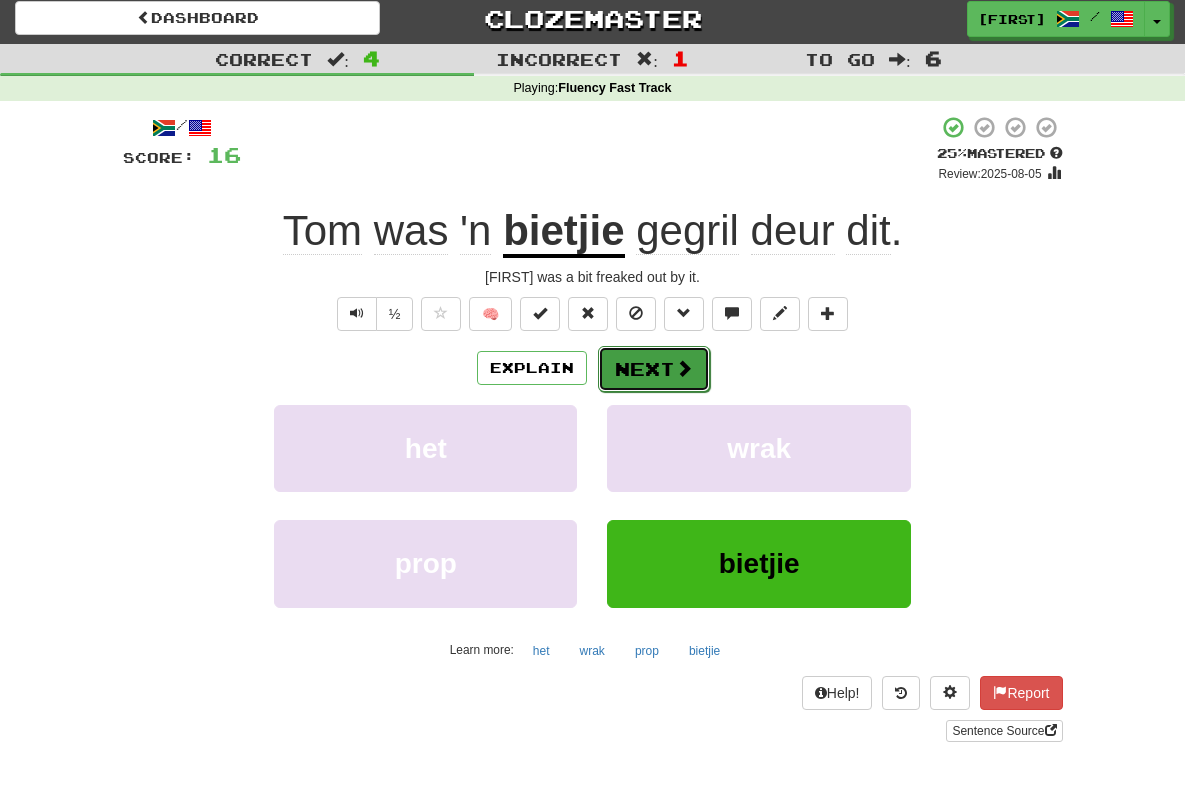 click on "Next" at bounding box center (654, 369) 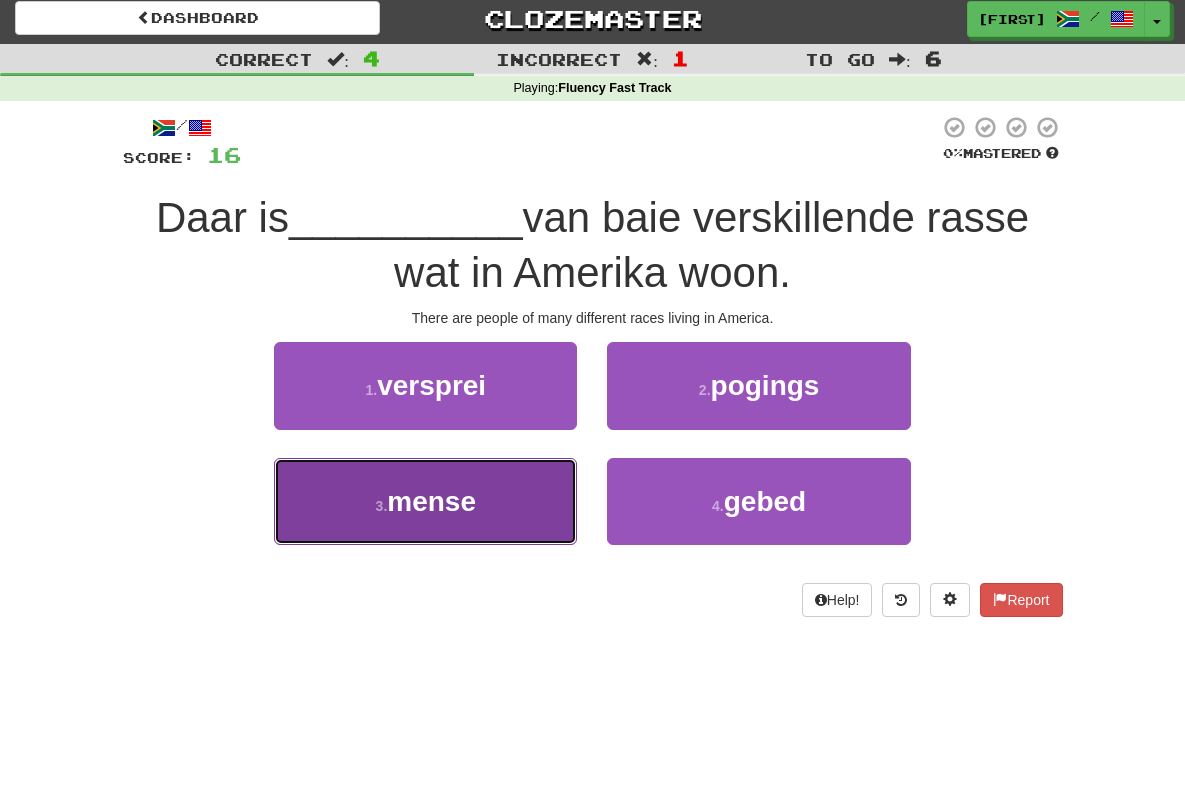 click on "3 .  mense" at bounding box center [425, 501] 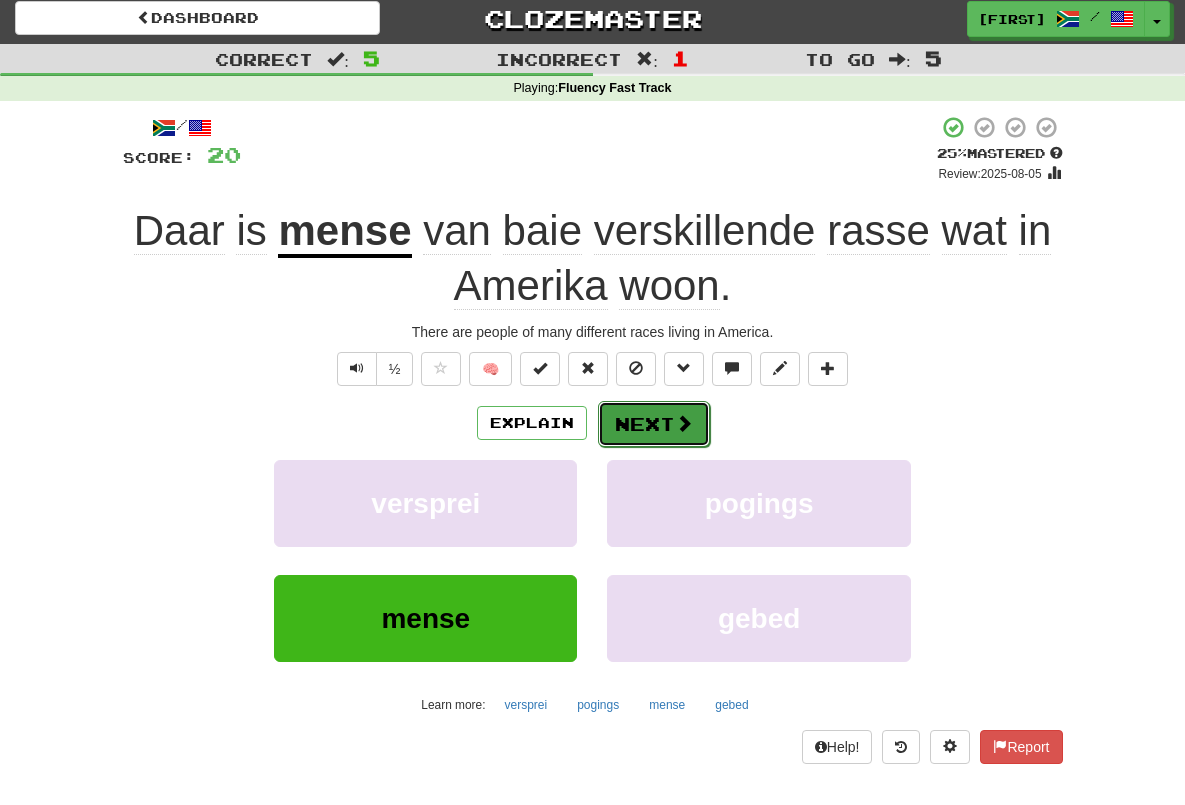 click on "Next" at bounding box center [654, 424] 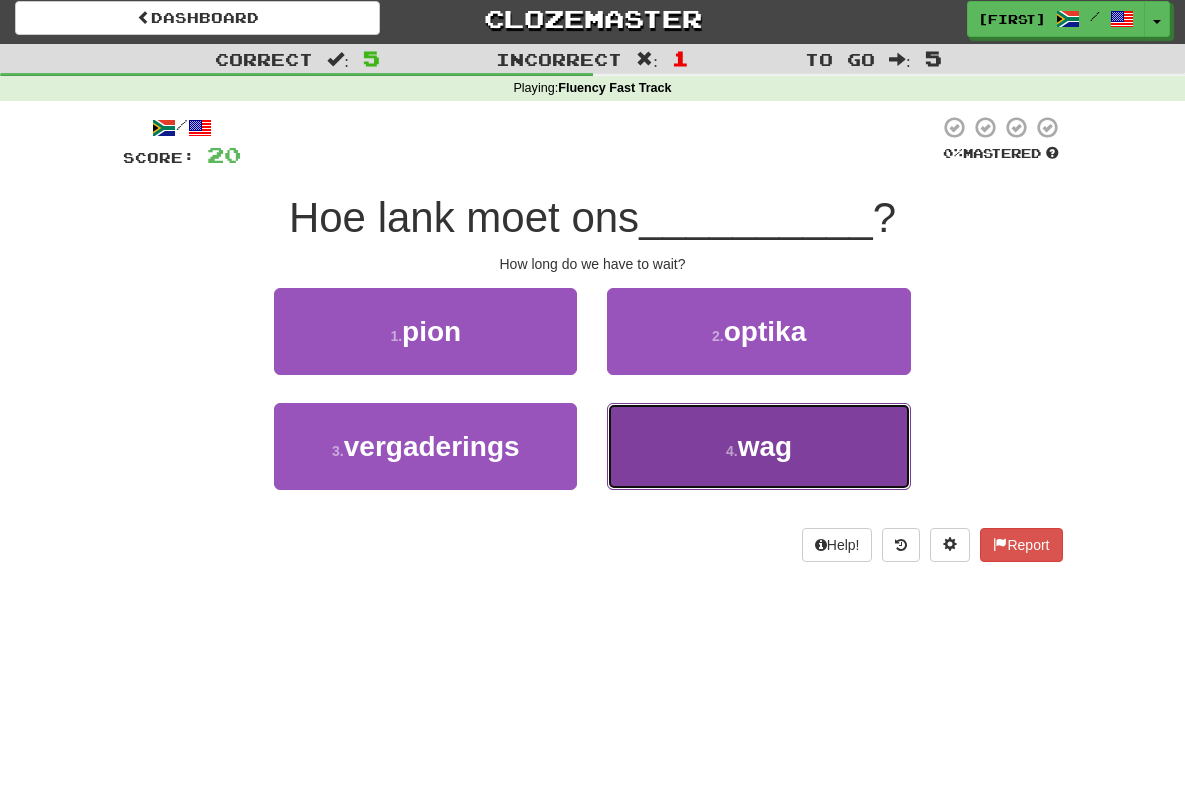 click on "4 .  wag" at bounding box center [758, 446] 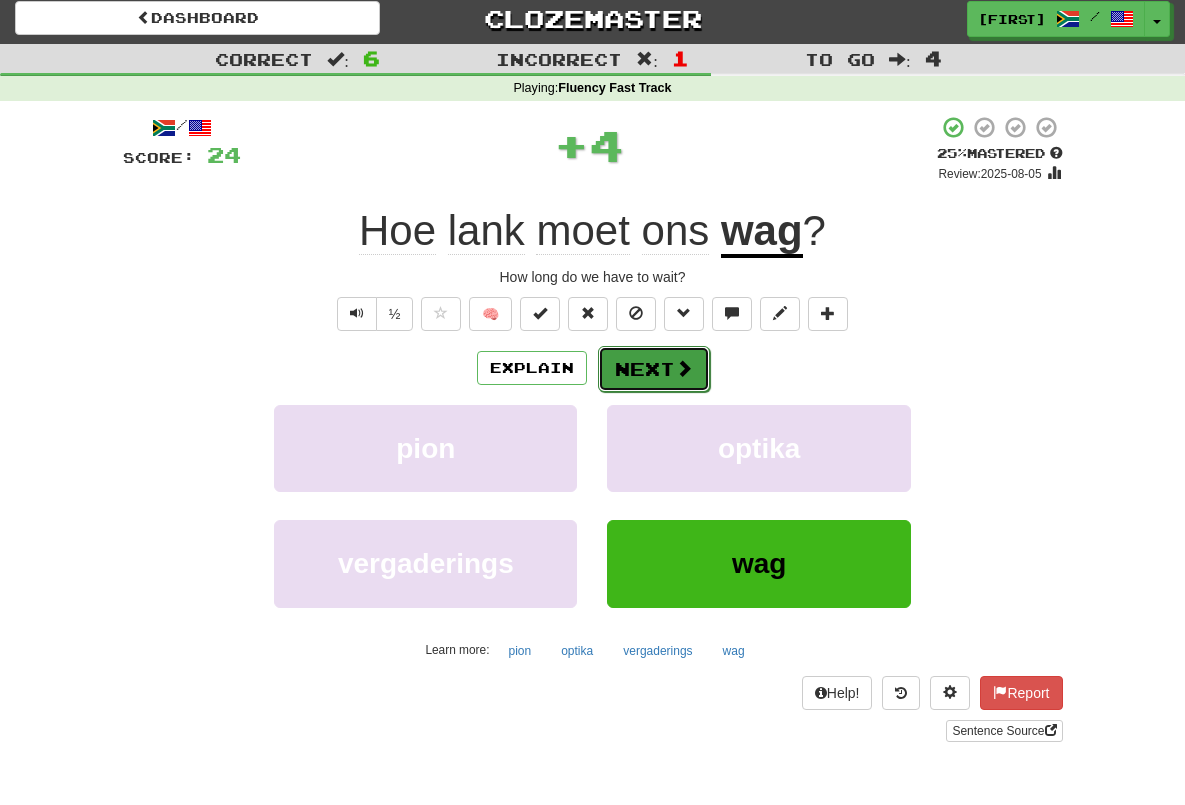click on "Next" at bounding box center [654, 369] 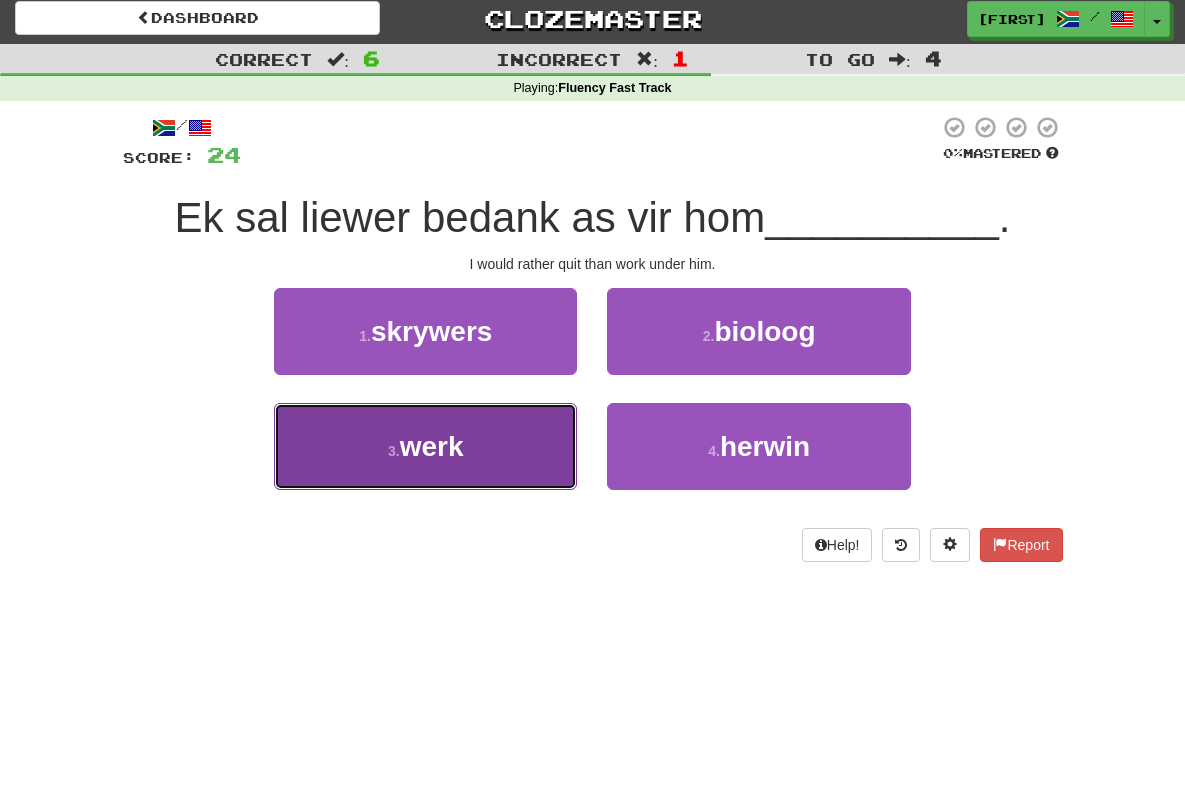 click on "3 .  werk" at bounding box center (425, 446) 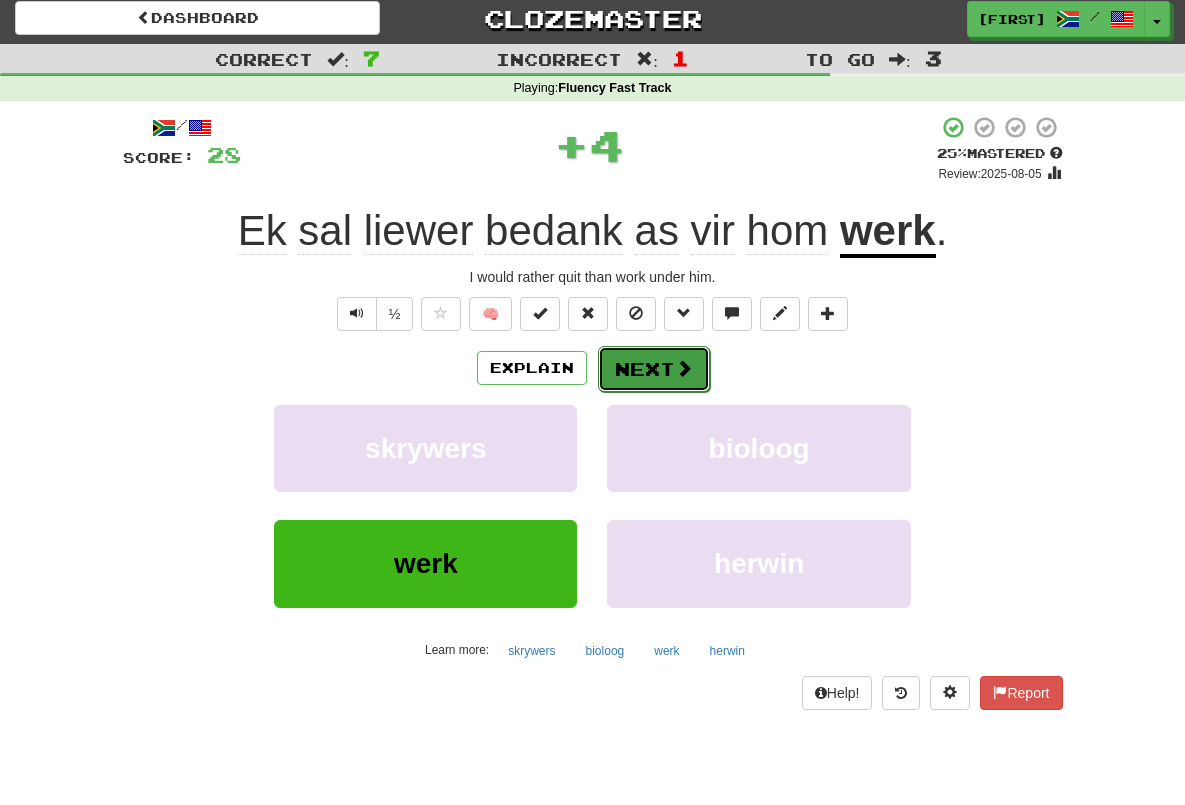 click on "Next" at bounding box center [654, 369] 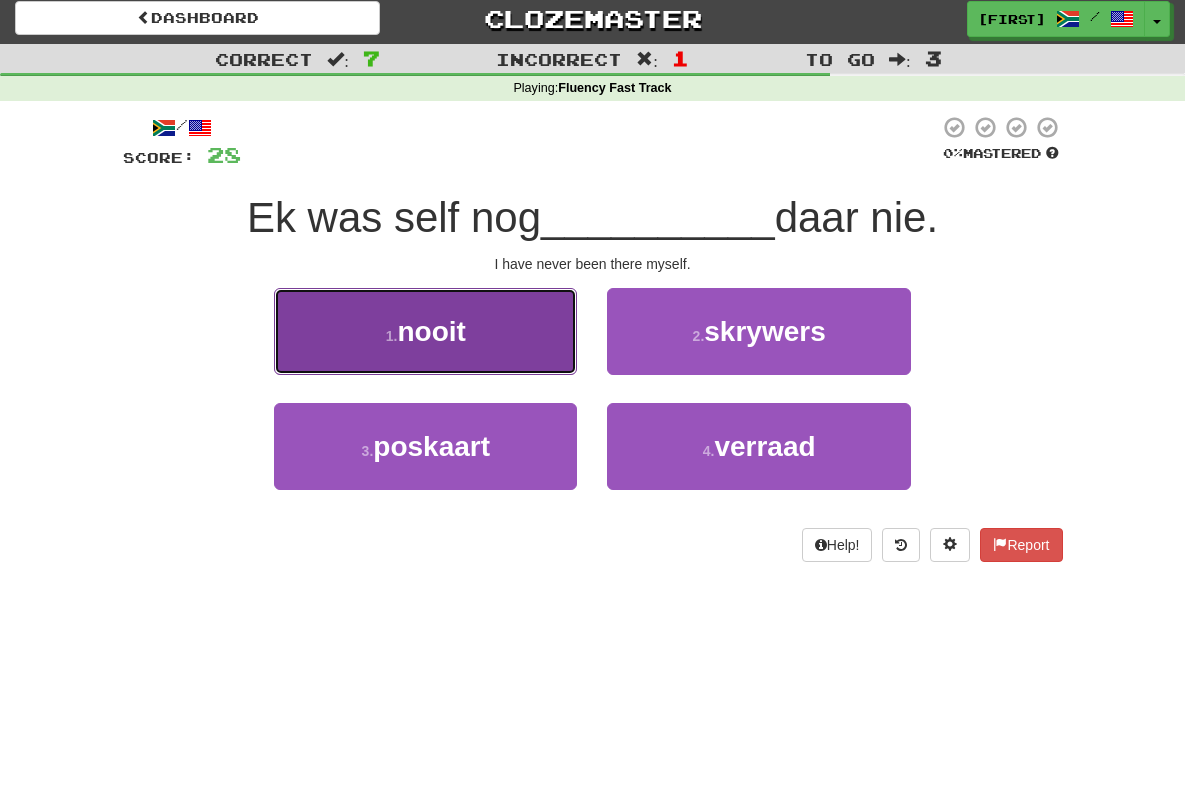 click on "1 .  nooit" at bounding box center [425, 331] 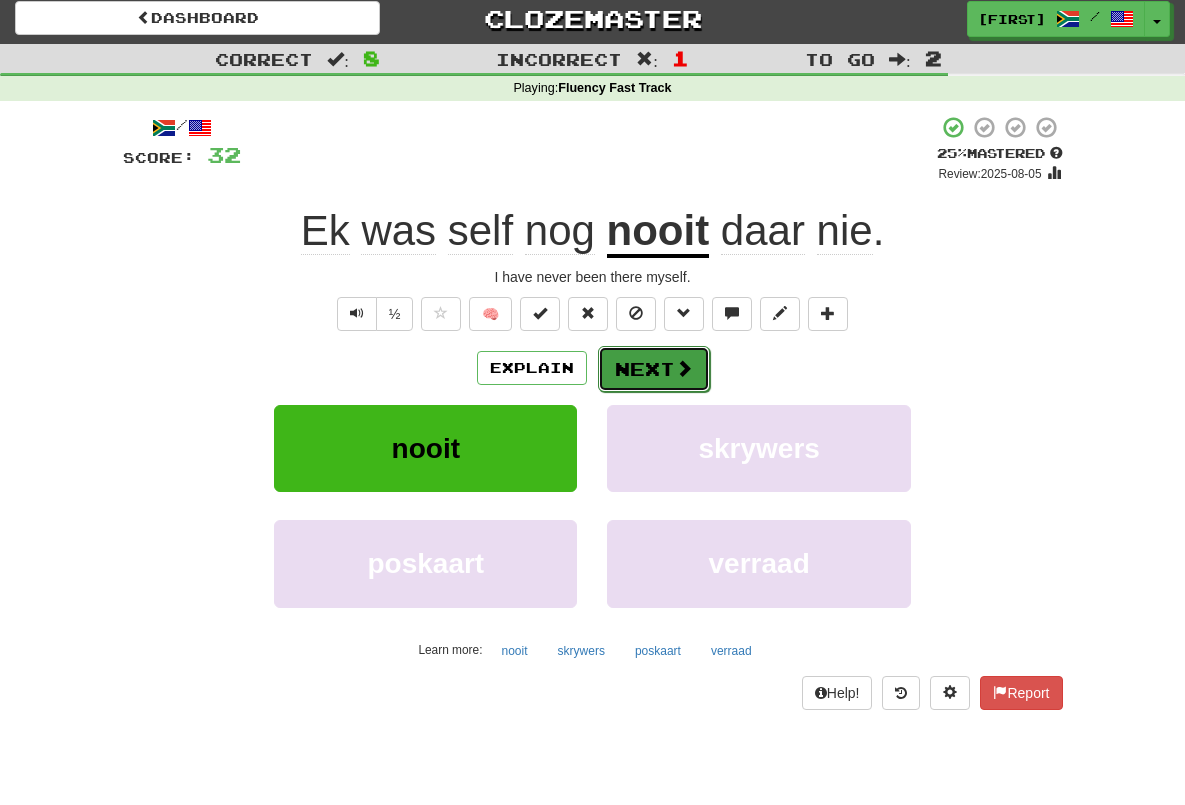 click on "Next" at bounding box center (654, 369) 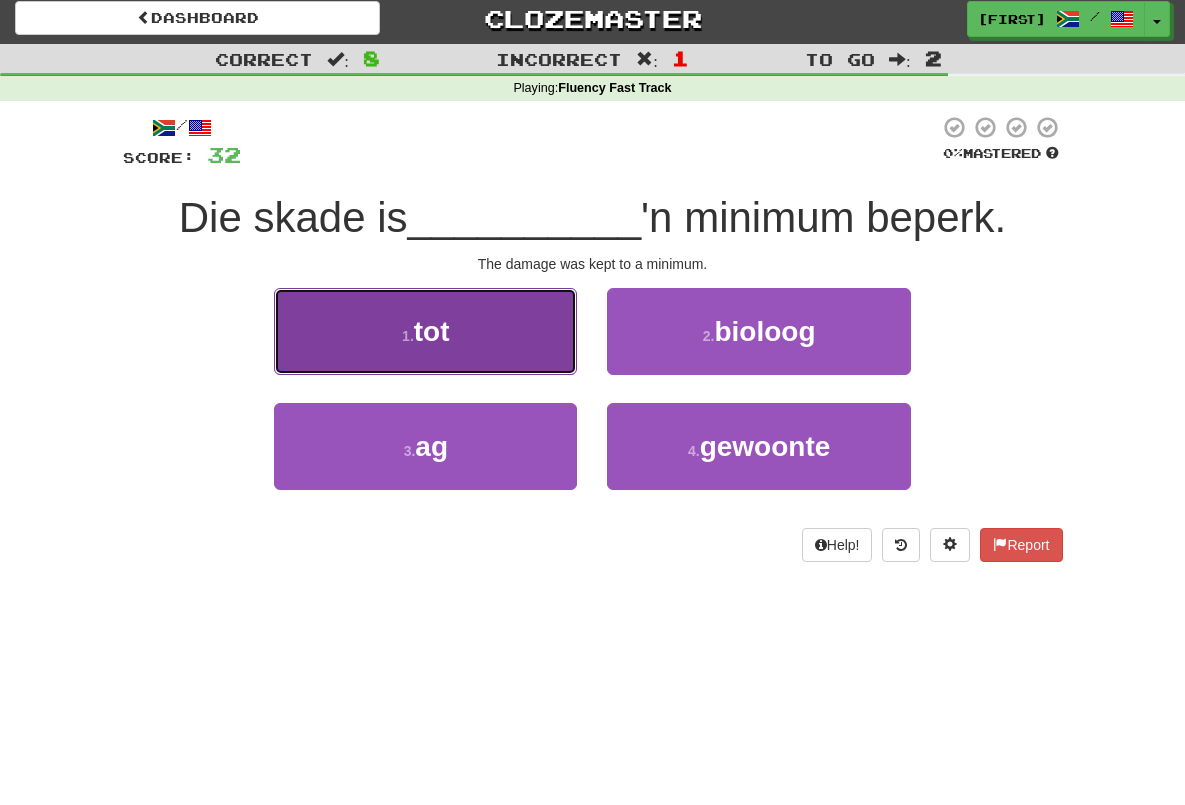 click on "1 .  tot" at bounding box center (425, 331) 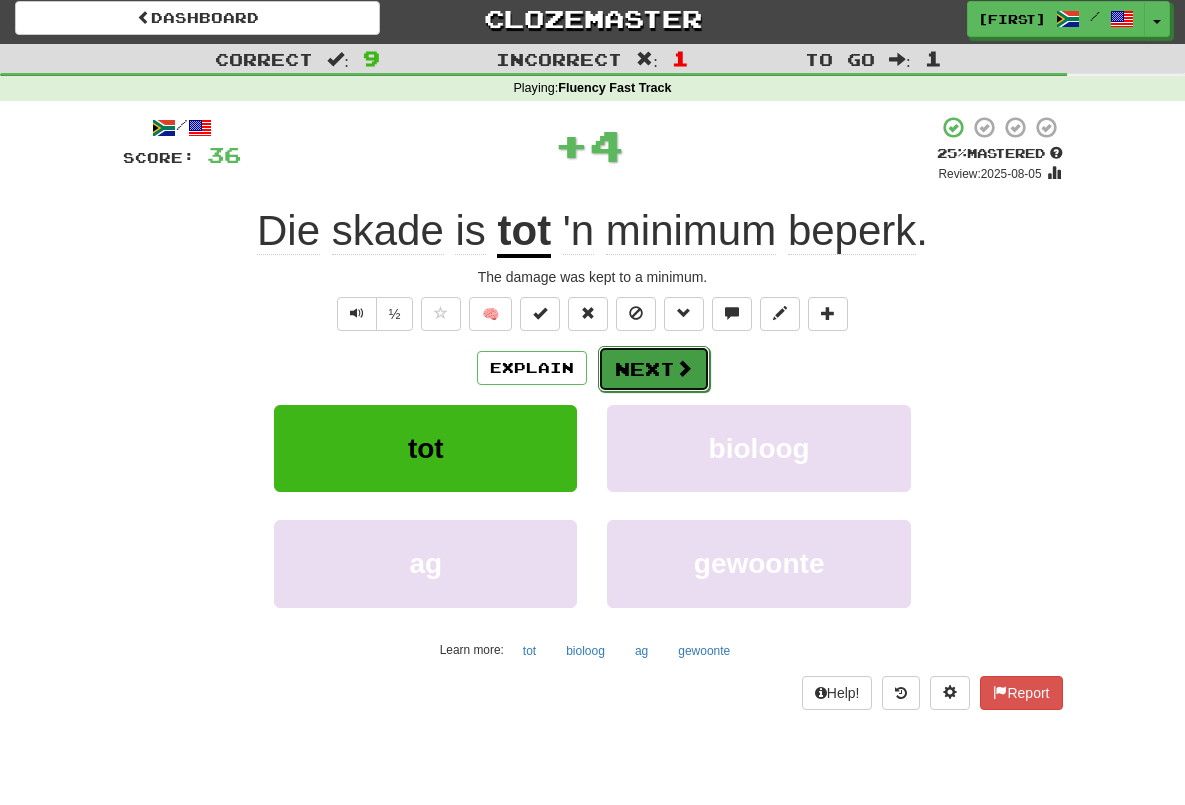 click on "Next" at bounding box center [654, 369] 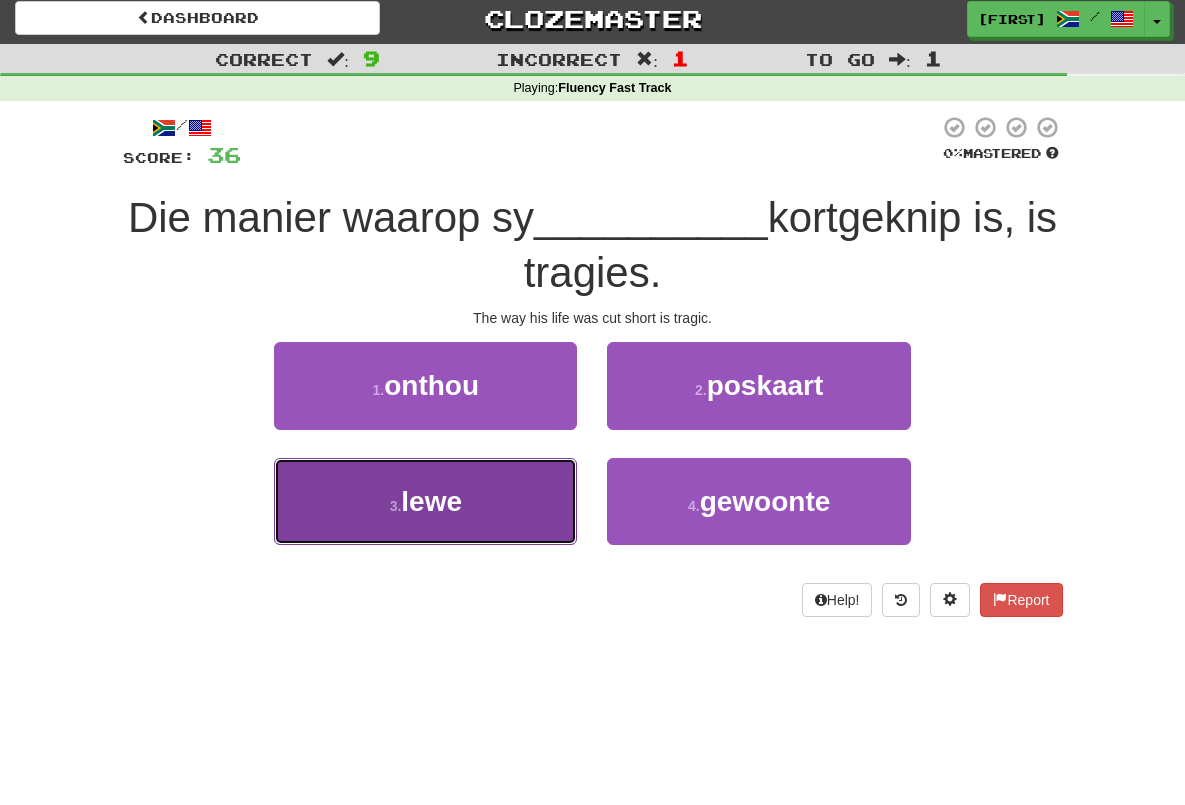 click on "lewe" at bounding box center [431, 501] 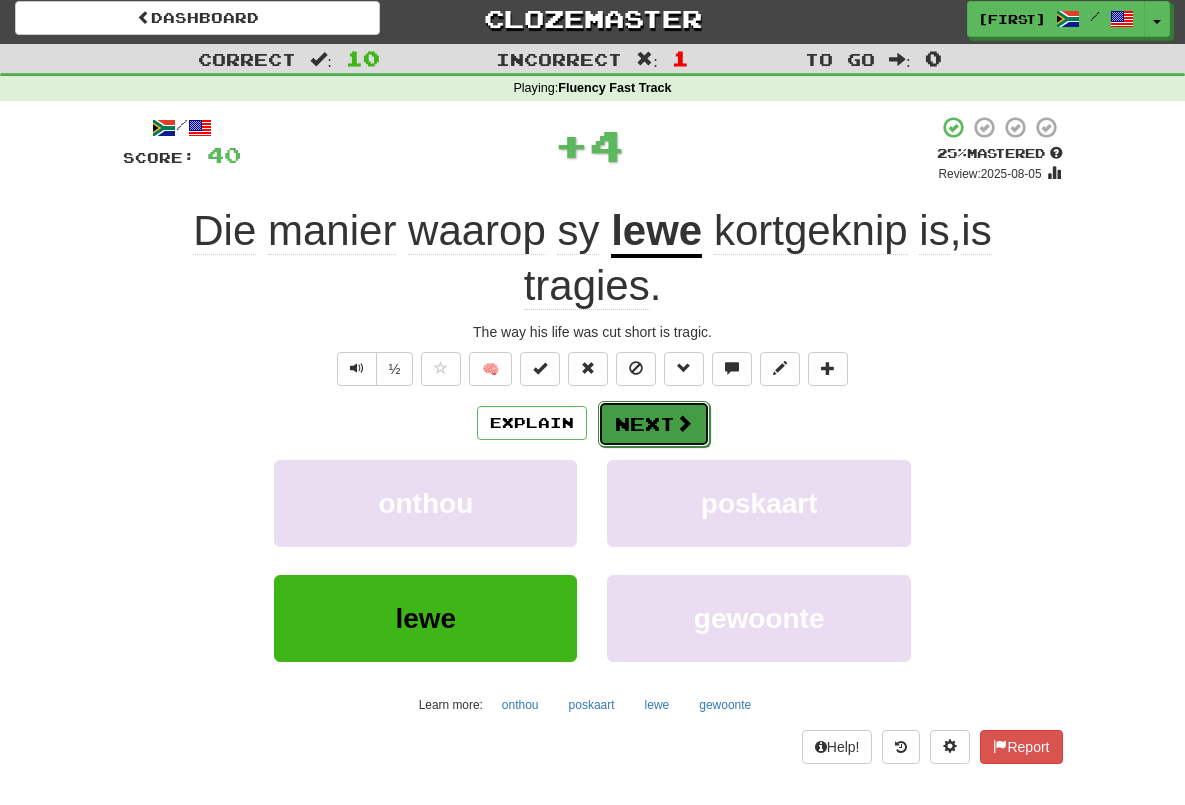 click at bounding box center (684, 423) 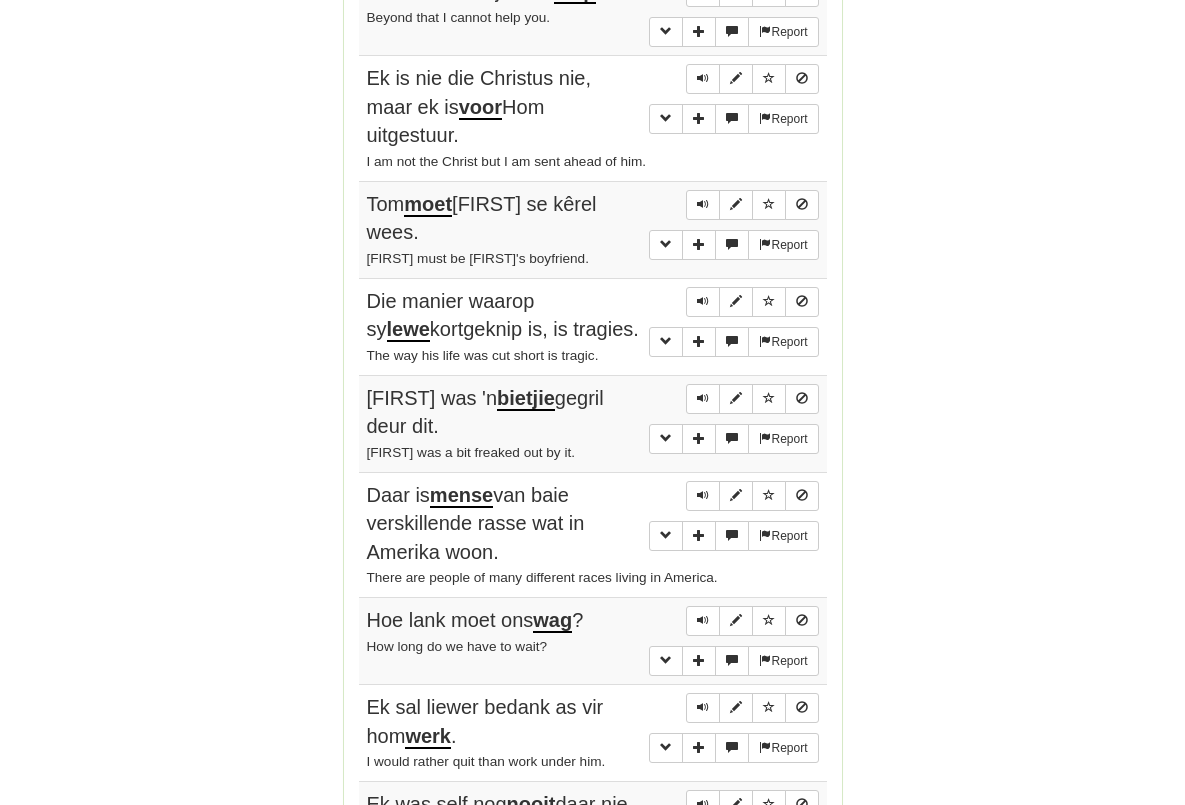 scroll, scrollTop: 1249, scrollLeft: 0, axis: vertical 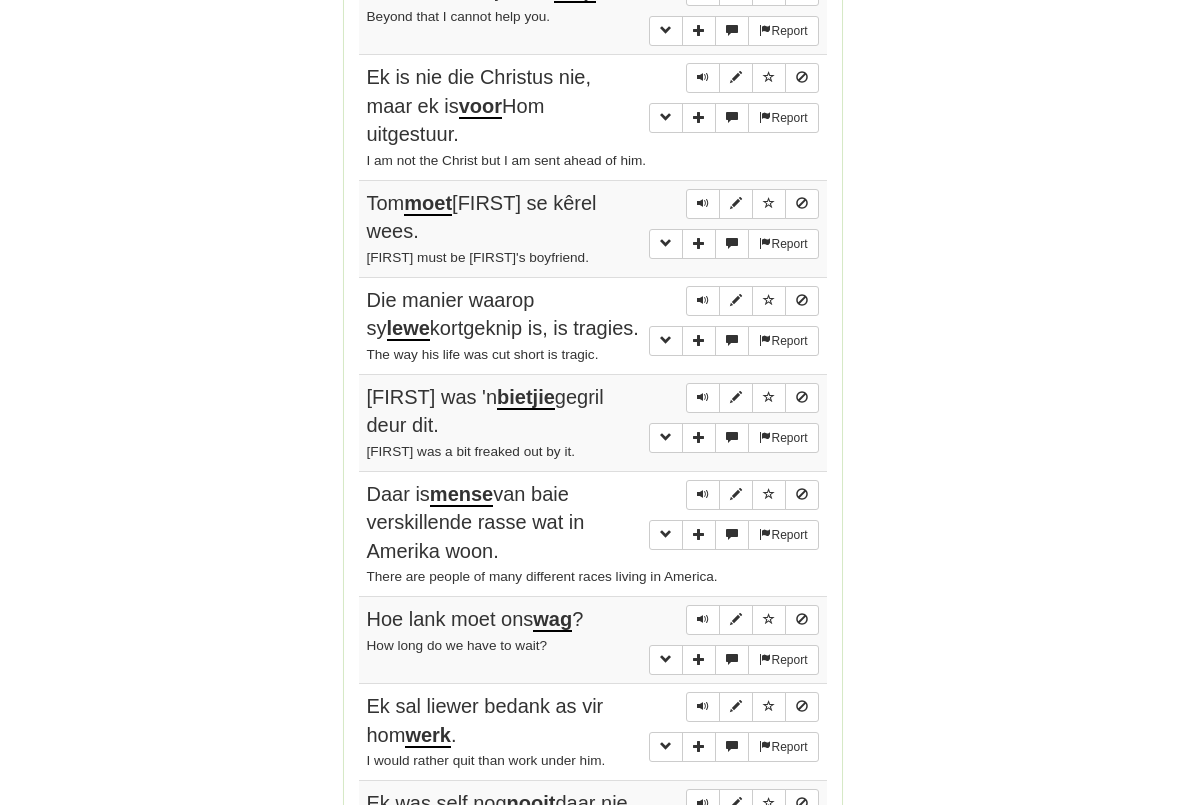 click on "Daar is  mense  van baie verskillende rasse wat in Amerika woon." at bounding box center (476, 522) 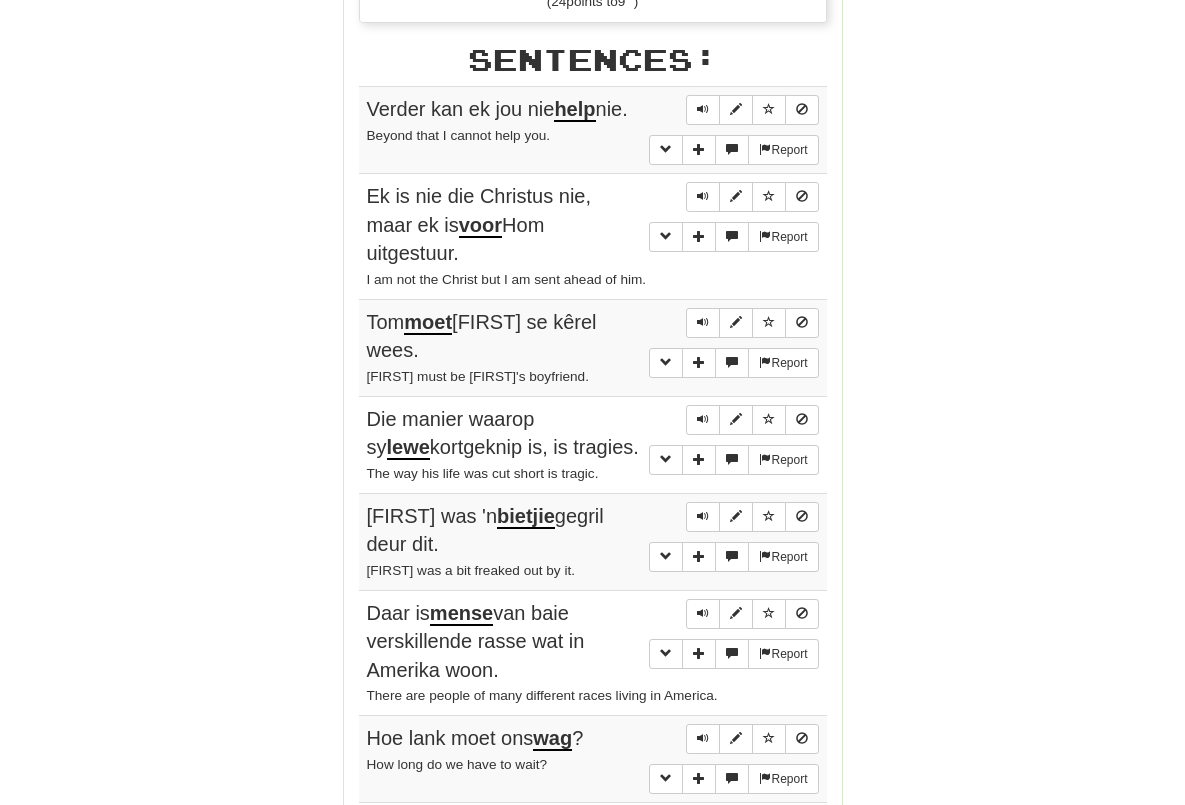 scroll, scrollTop: 1131, scrollLeft: 0, axis: vertical 